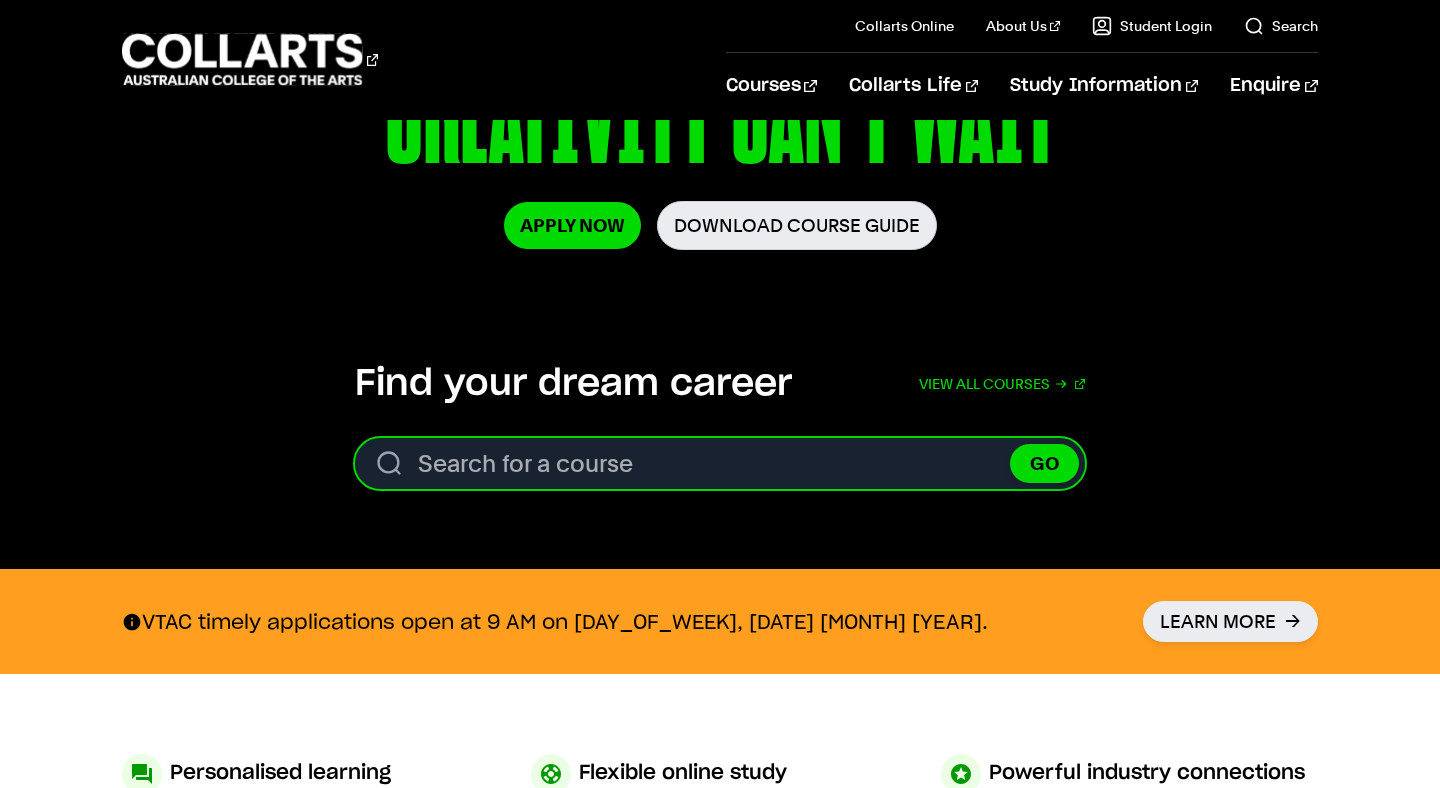 scroll, scrollTop: 422, scrollLeft: 0, axis: vertical 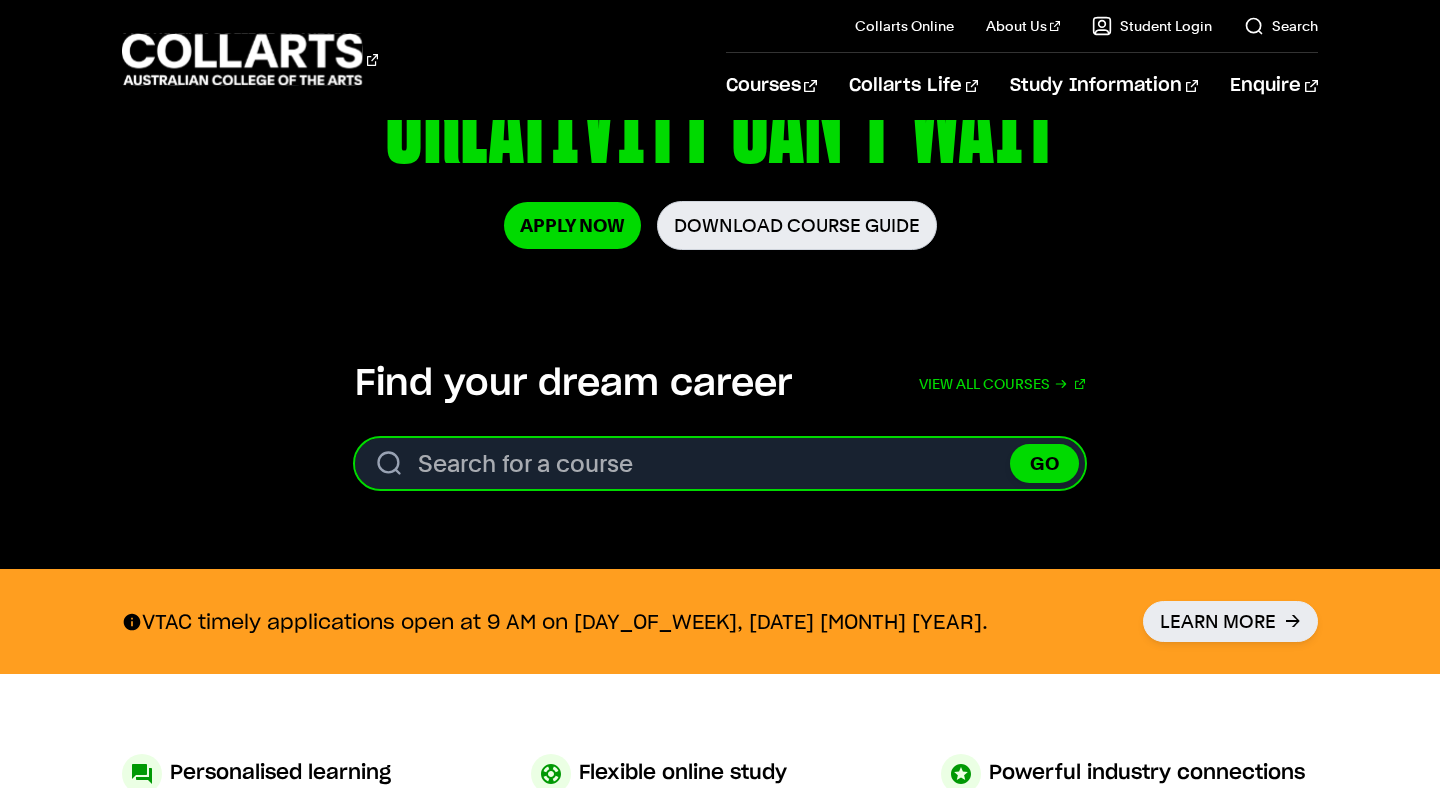click on "Search for a course" at bounding box center [720, 463] 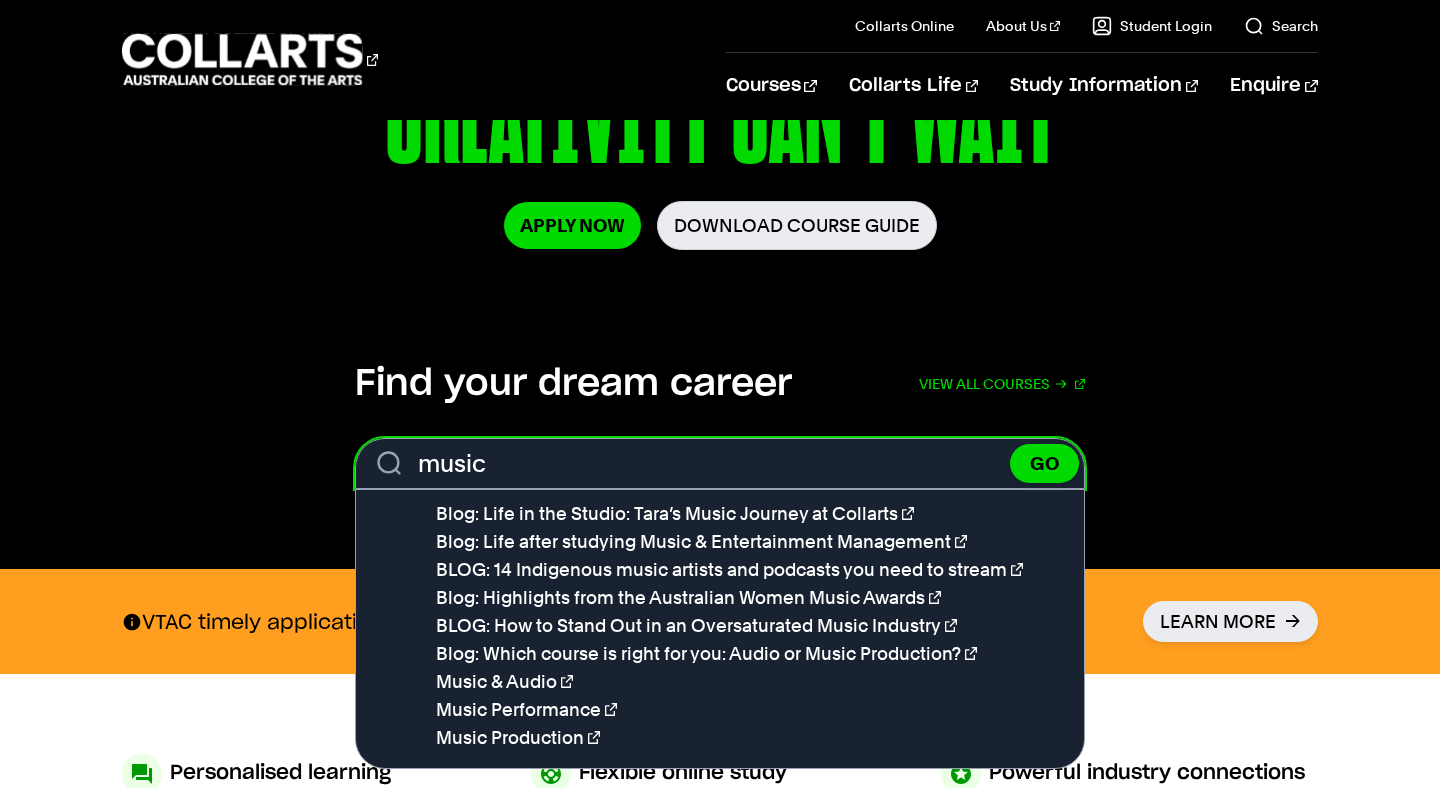 type on "music" 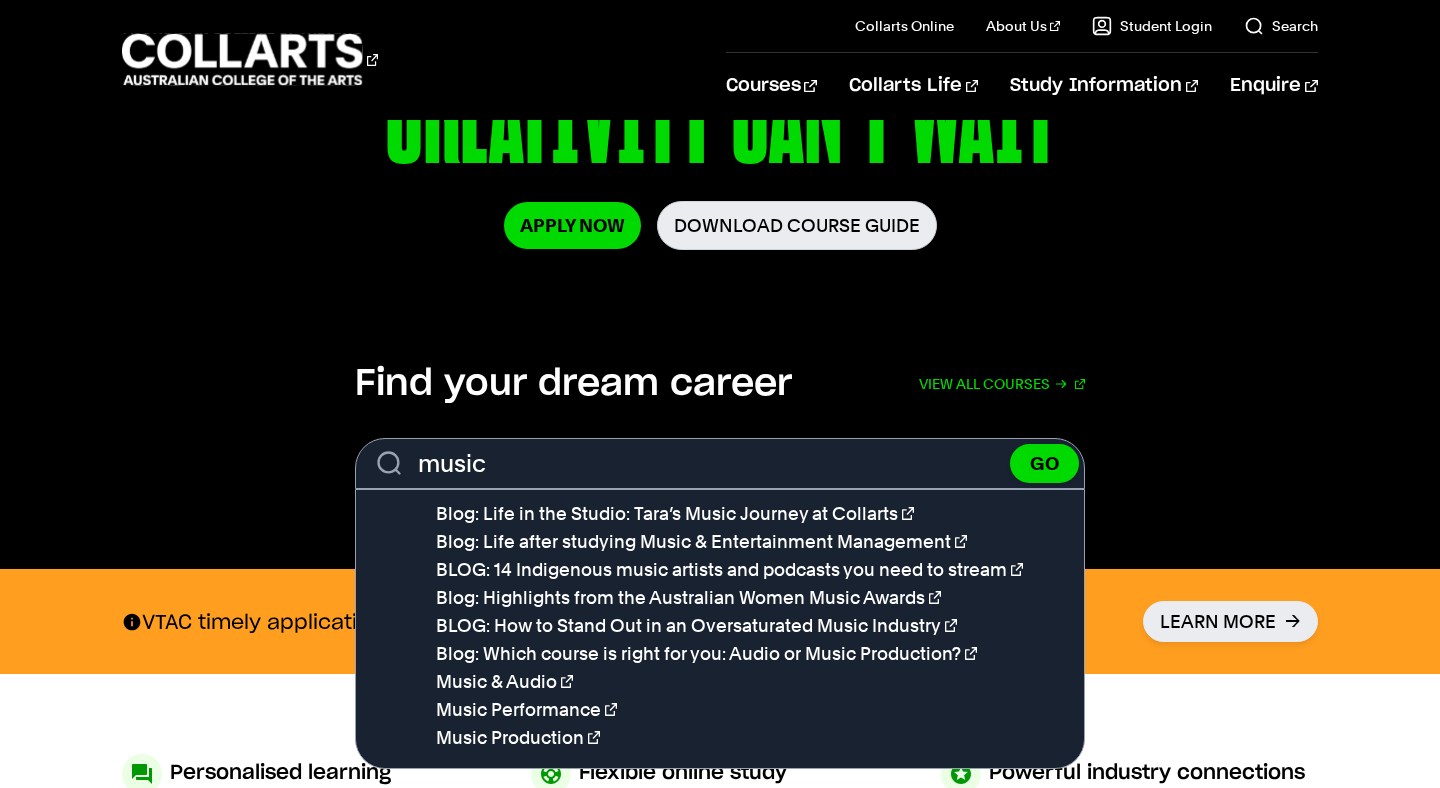 click on "Find your dream career
View all courses
Search.
Search for a course
music
GO
Blog: Life in the Studio: Tara’s Music Journey at Collarts Blog: Life after studying Music & Entertainment Management BLOG: 14 Indigenous music artists and podcasts you need to stream Blog: Highlights from the Australian Women Music Awards BLOG: How to Stand Out in an Oversaturated Music Industry Blog: Which course is right for you: Audio or Music Production? Music & Audio Music Performance Music Production
View all courses" at bounding box center (720, 425) 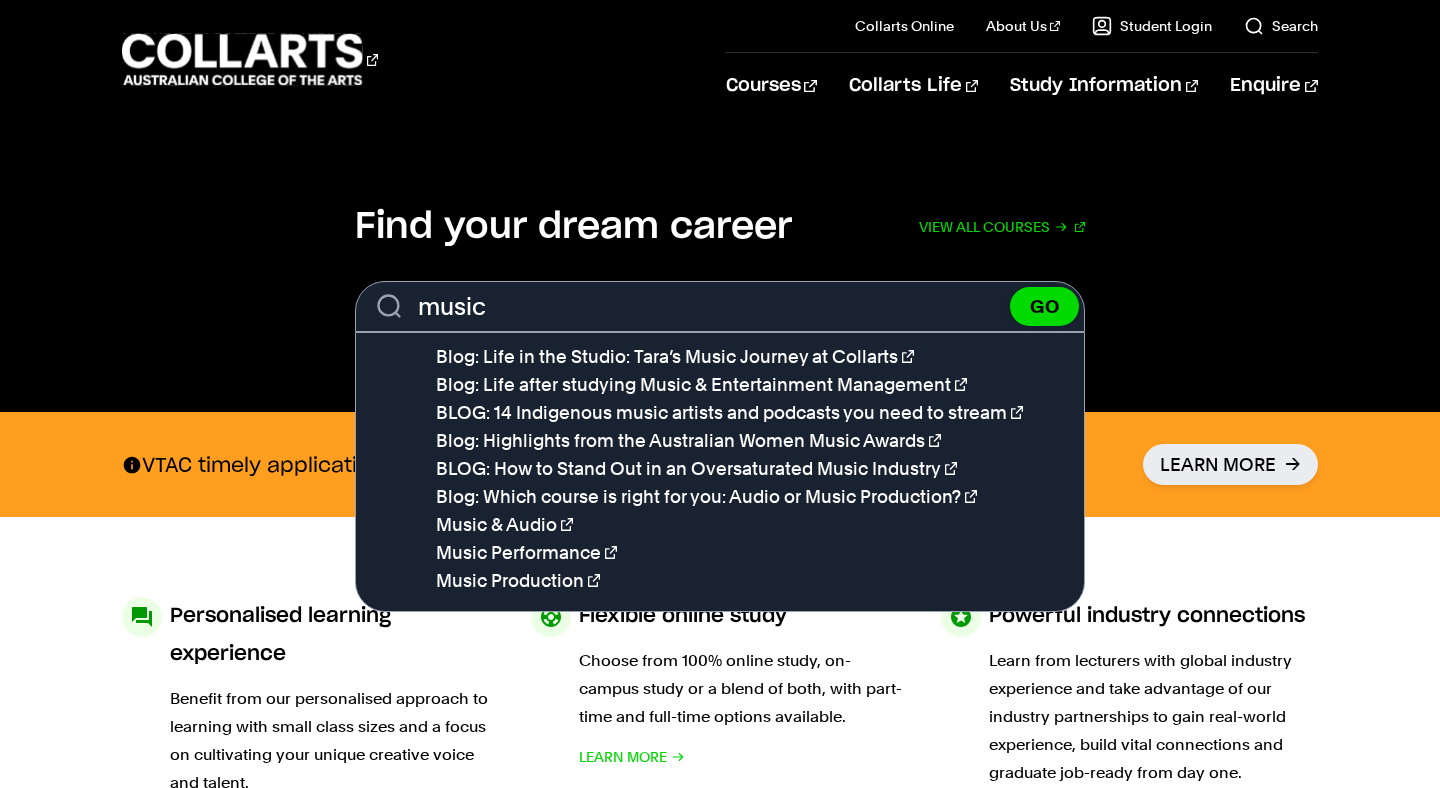 scroll, scrollTop: 733, scrollLeft: 0, axis: vertical 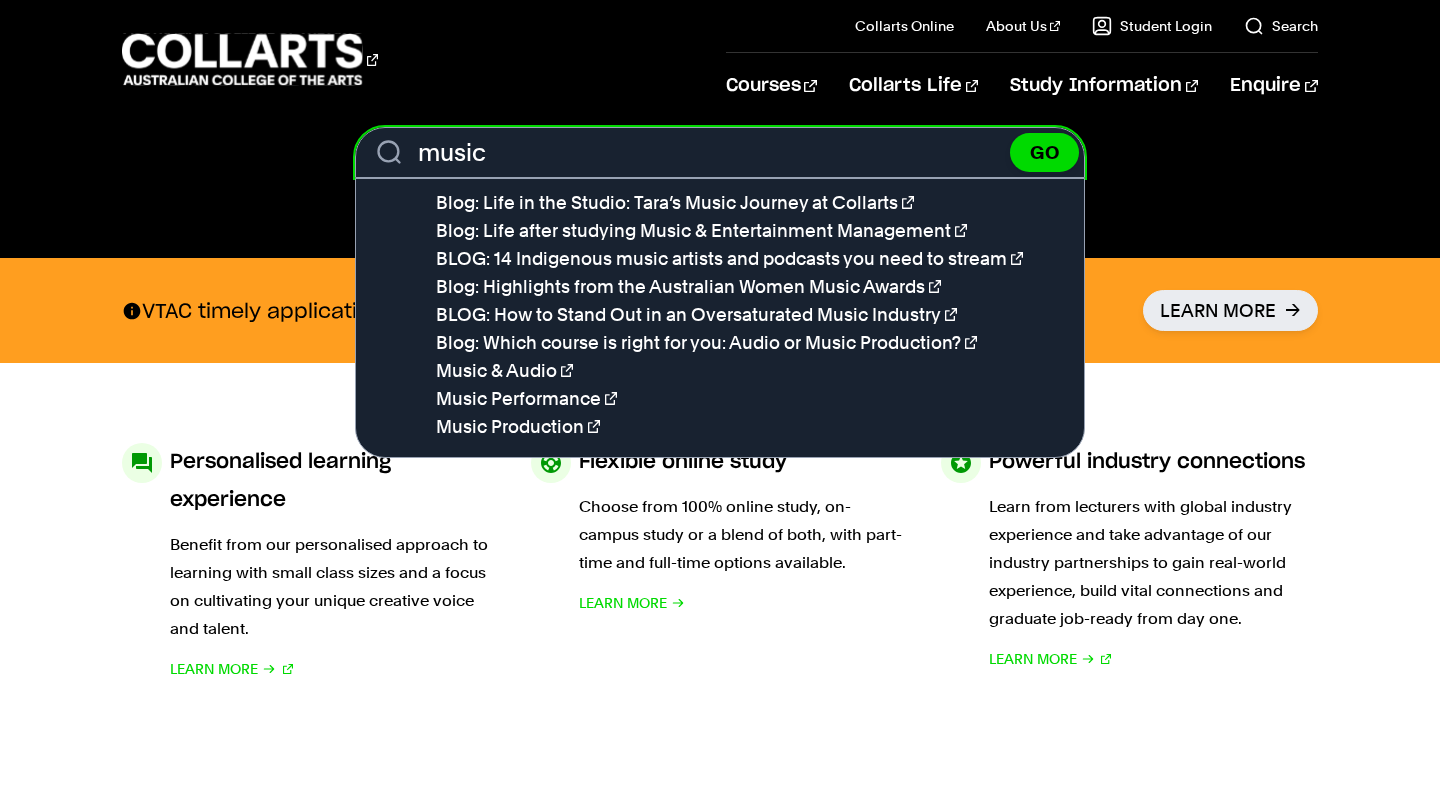 drag, startPoint x: 754, startPoint y: 150, endPoint x: 0, endPoint y: 145, distance: 754.0166 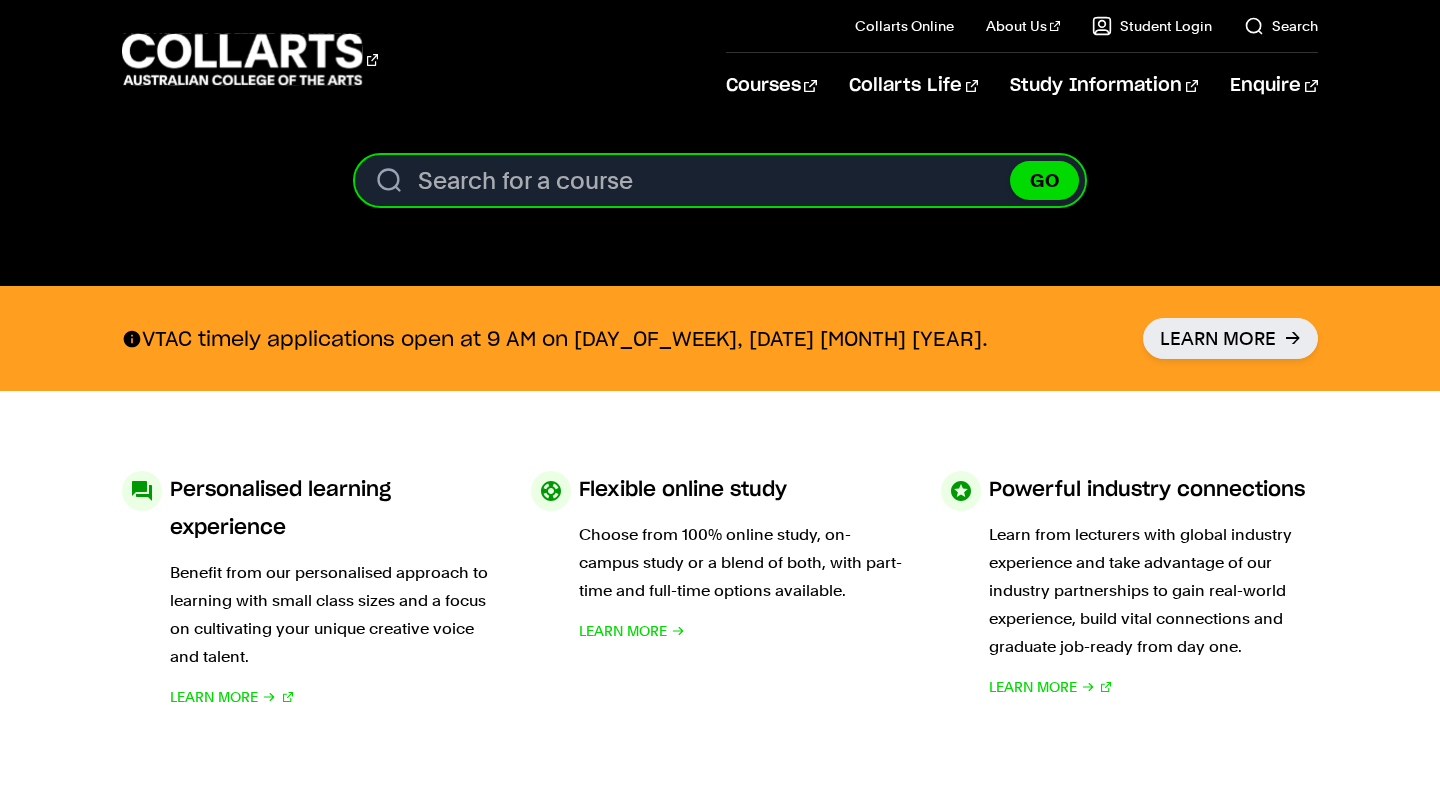 scroll, scrollTop: 708, scrollLeft: 0, axis: vertical 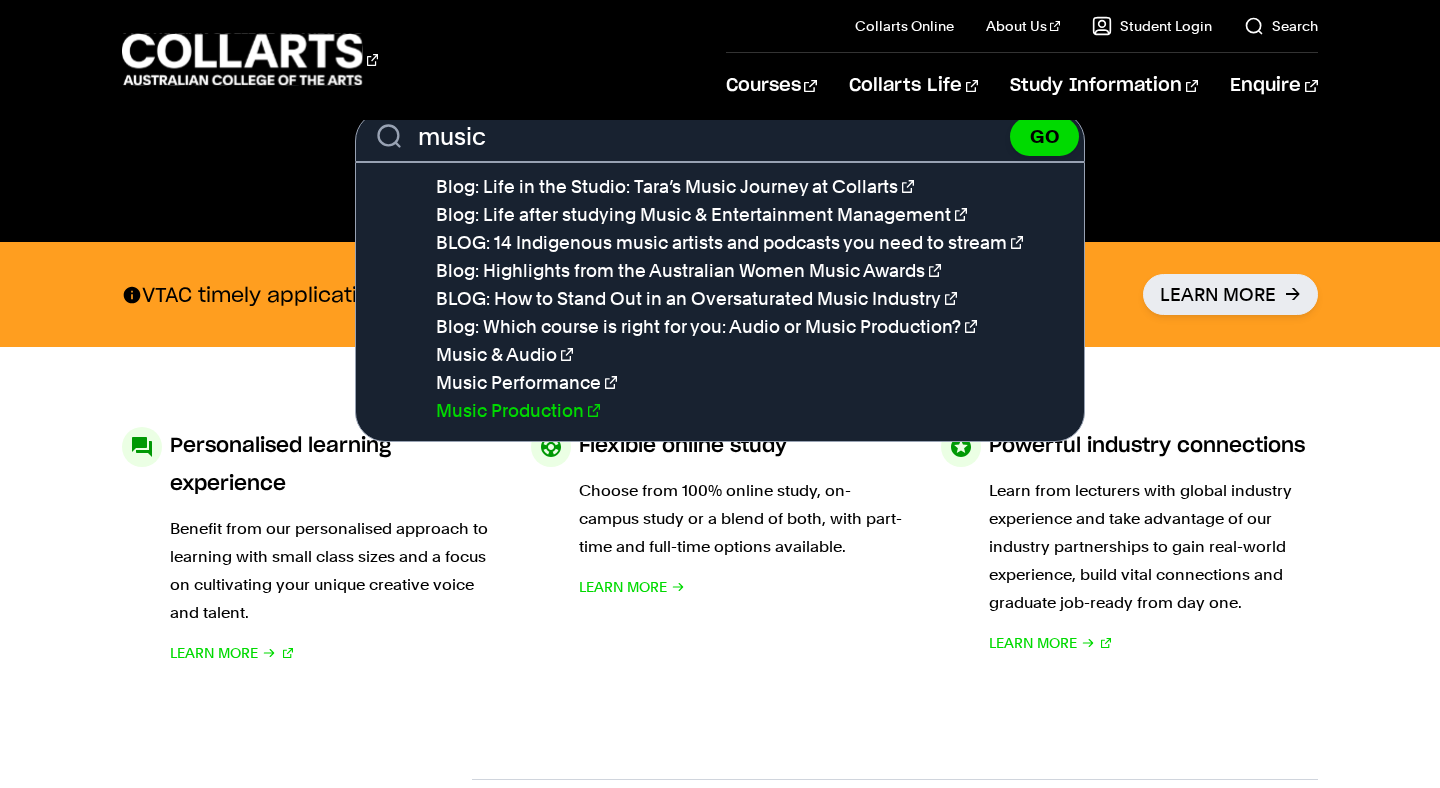 click on "Music Production" at bounding box center (518, 410) 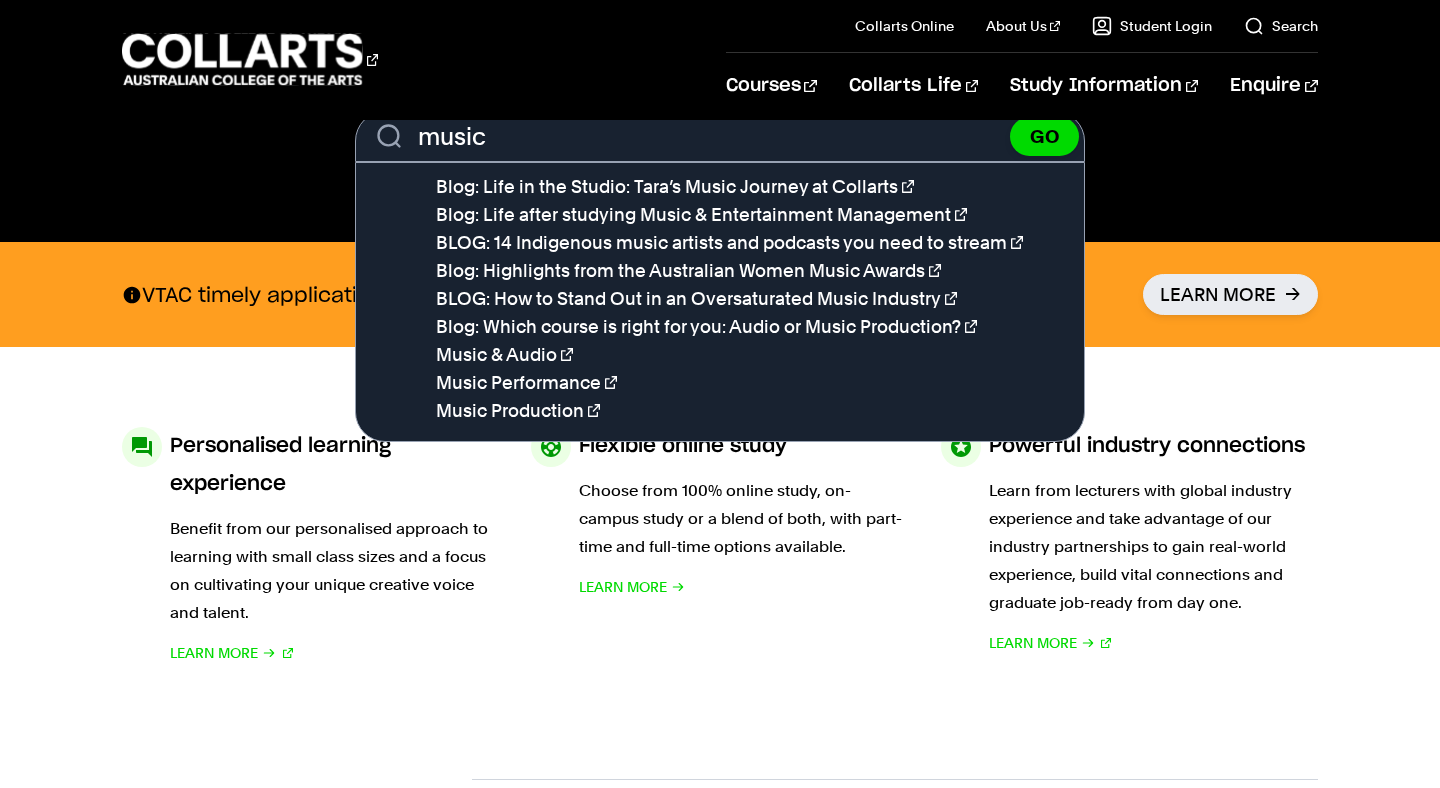 type on "Music Production" 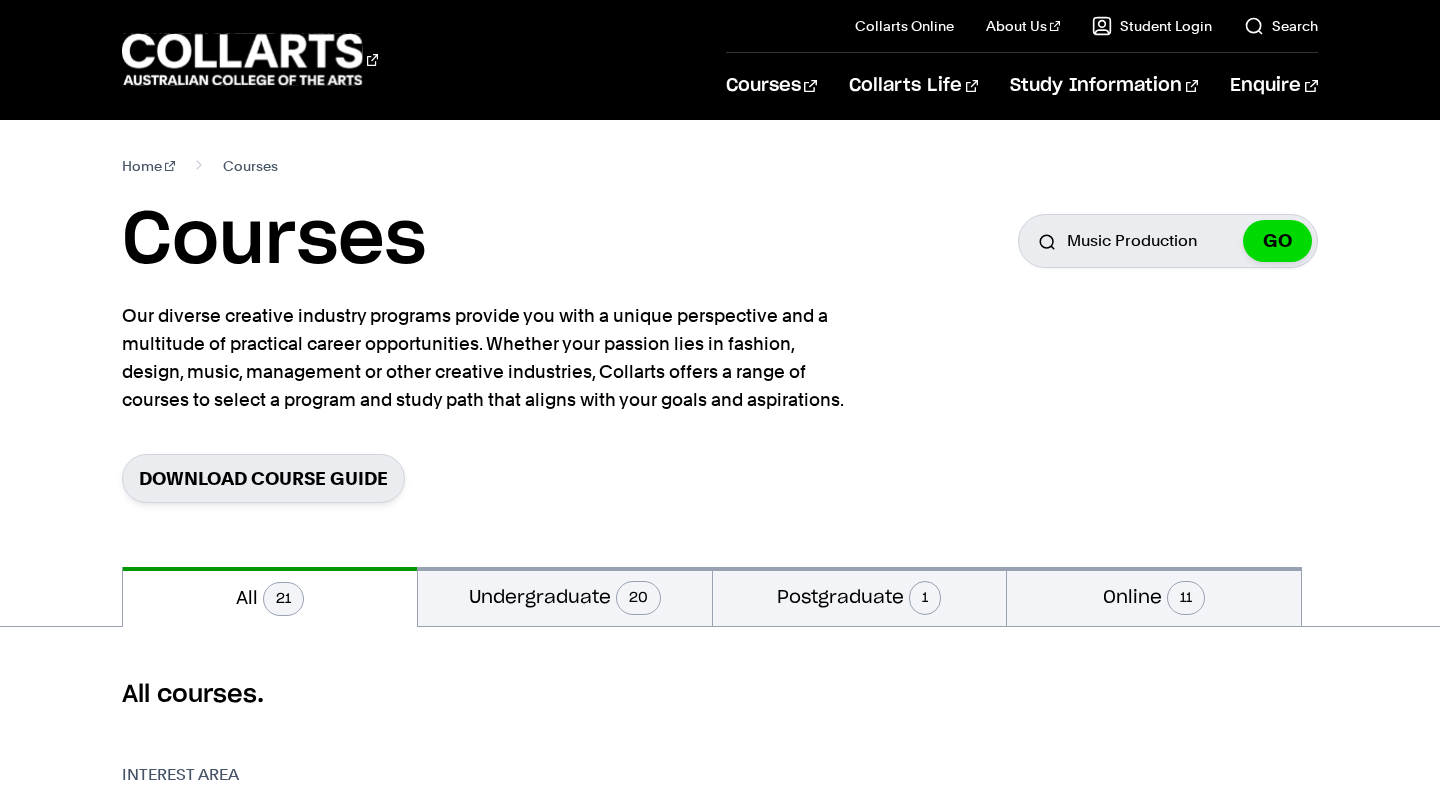 scroll, scrollTop: 0, scrollLeft: 0, axis: both 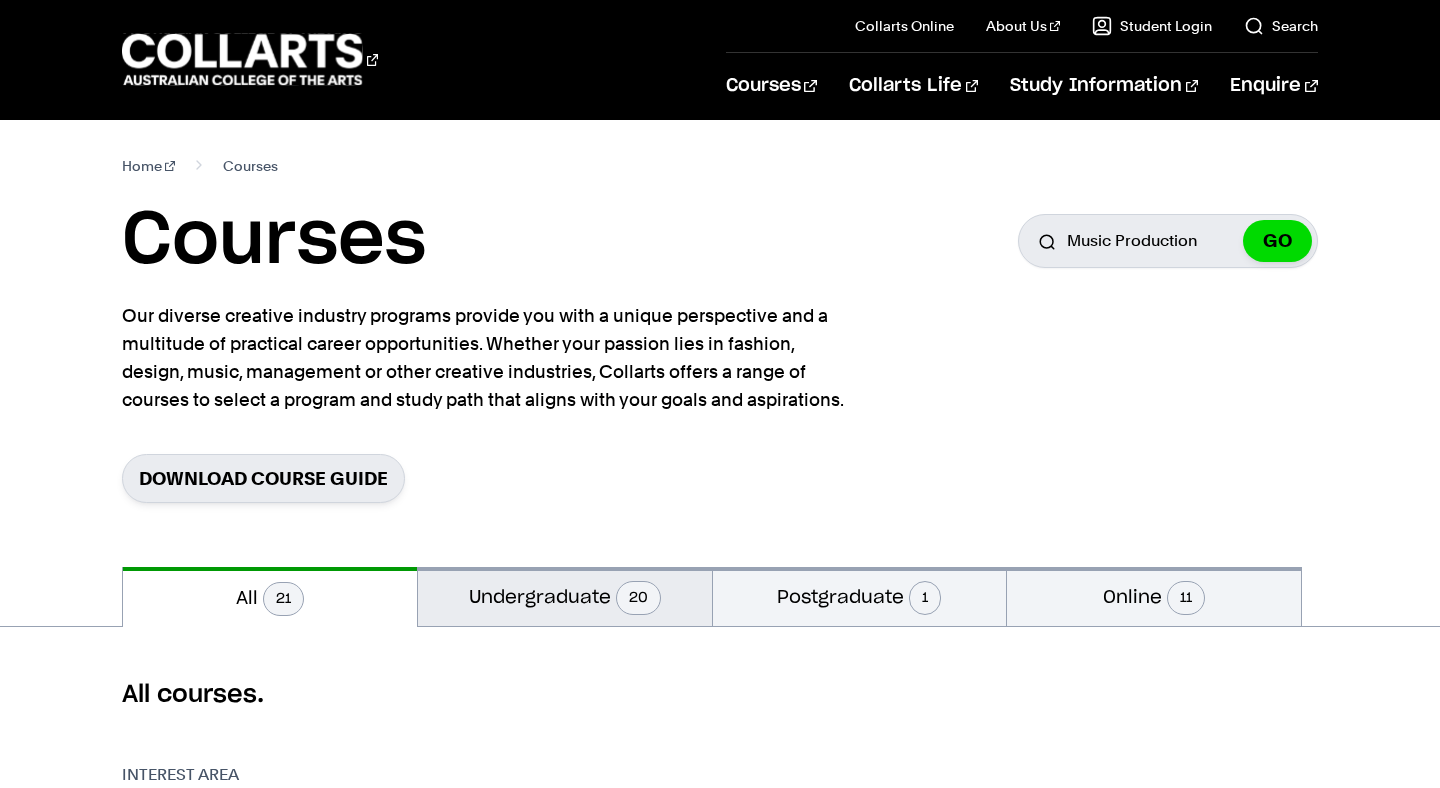 click on "Undergraduate  20" at bounding box center (565, 596) 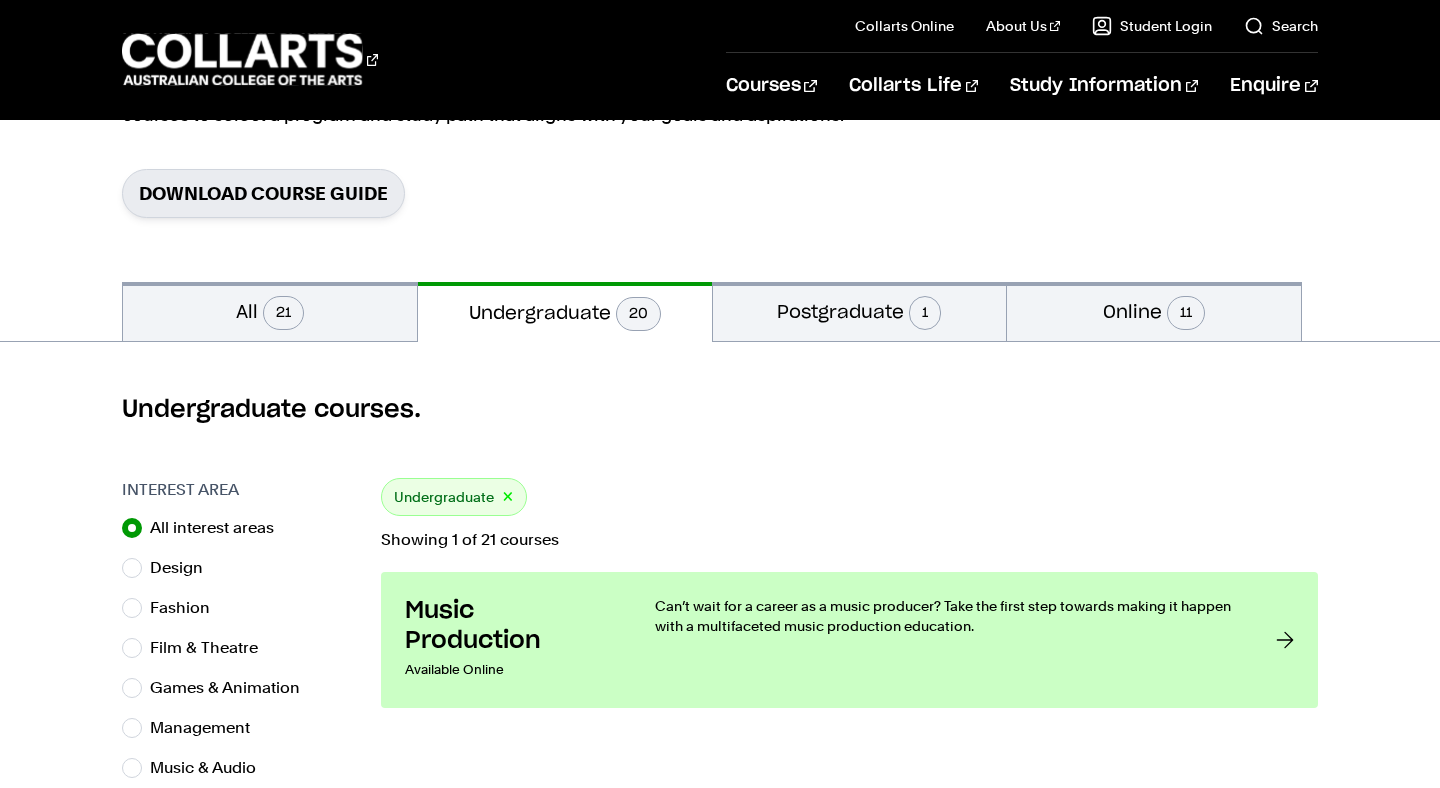 scroll, scrollTop: 308, scrollLeft: 0, axis: vertical 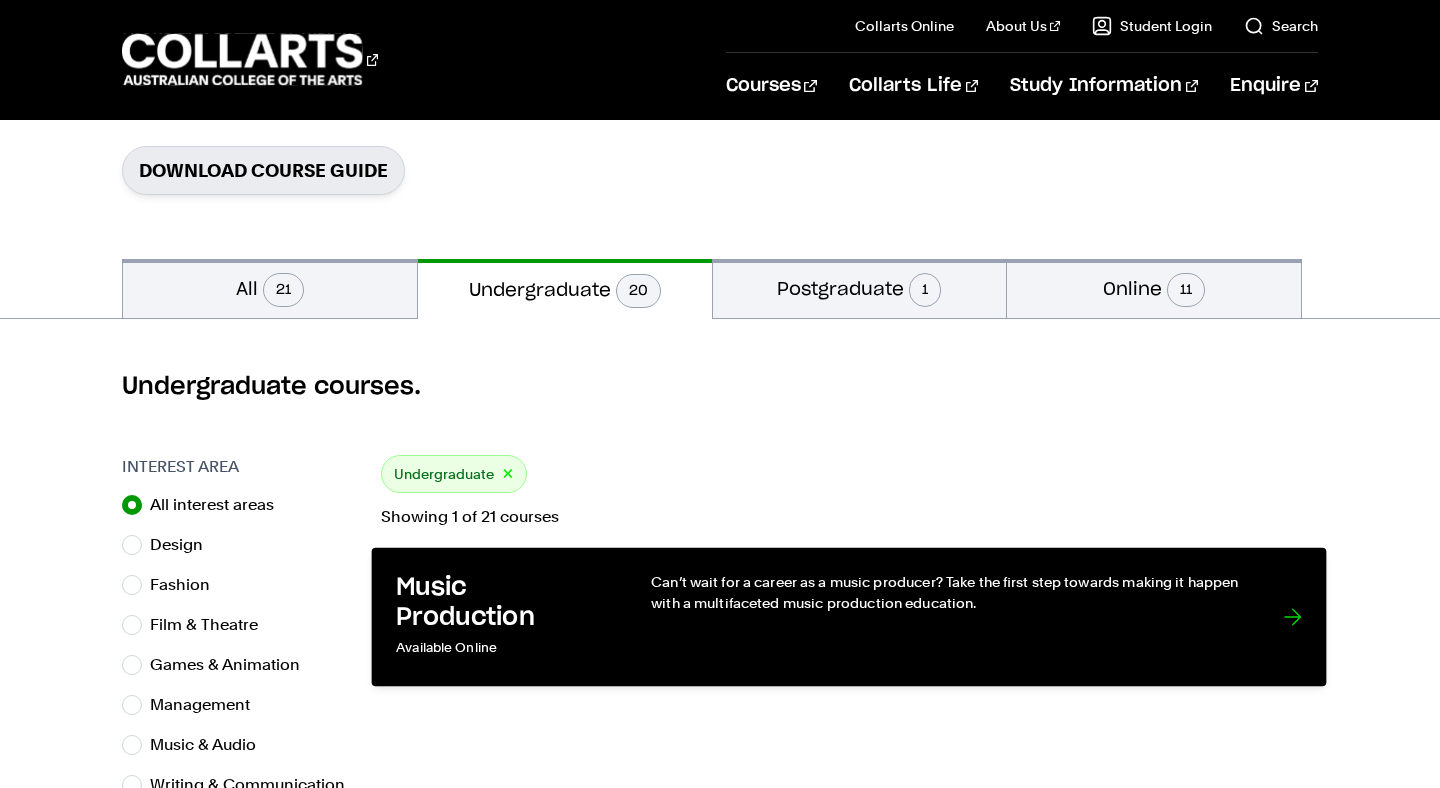 click on "Music Production
Available Online
Can’t wait for a career as a music producer? Take the first step towards making it happen with a multifaceted music production education." at bounding box center [849, 617] 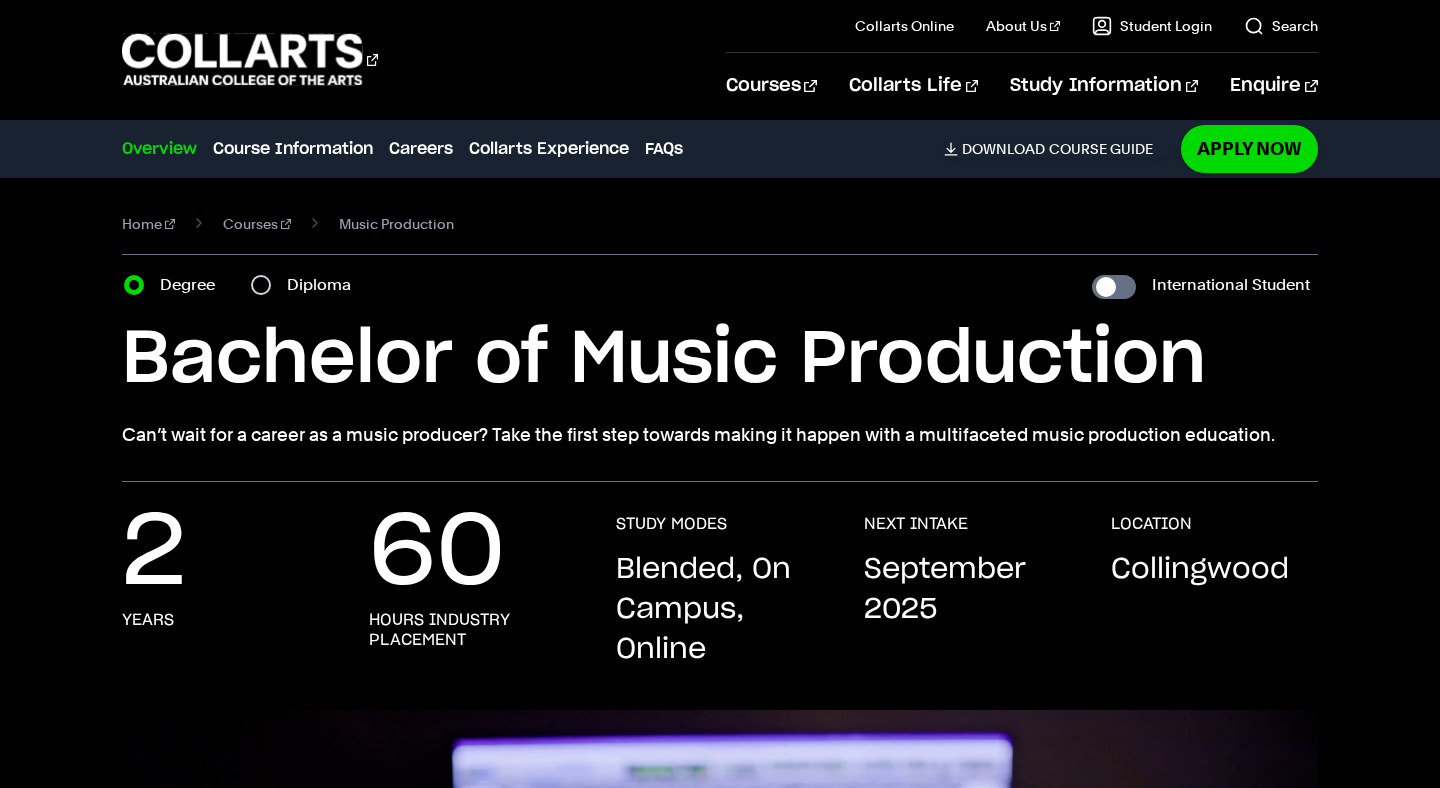 scroll, scrollTop: 0, scrollLeft: 0, axis: both 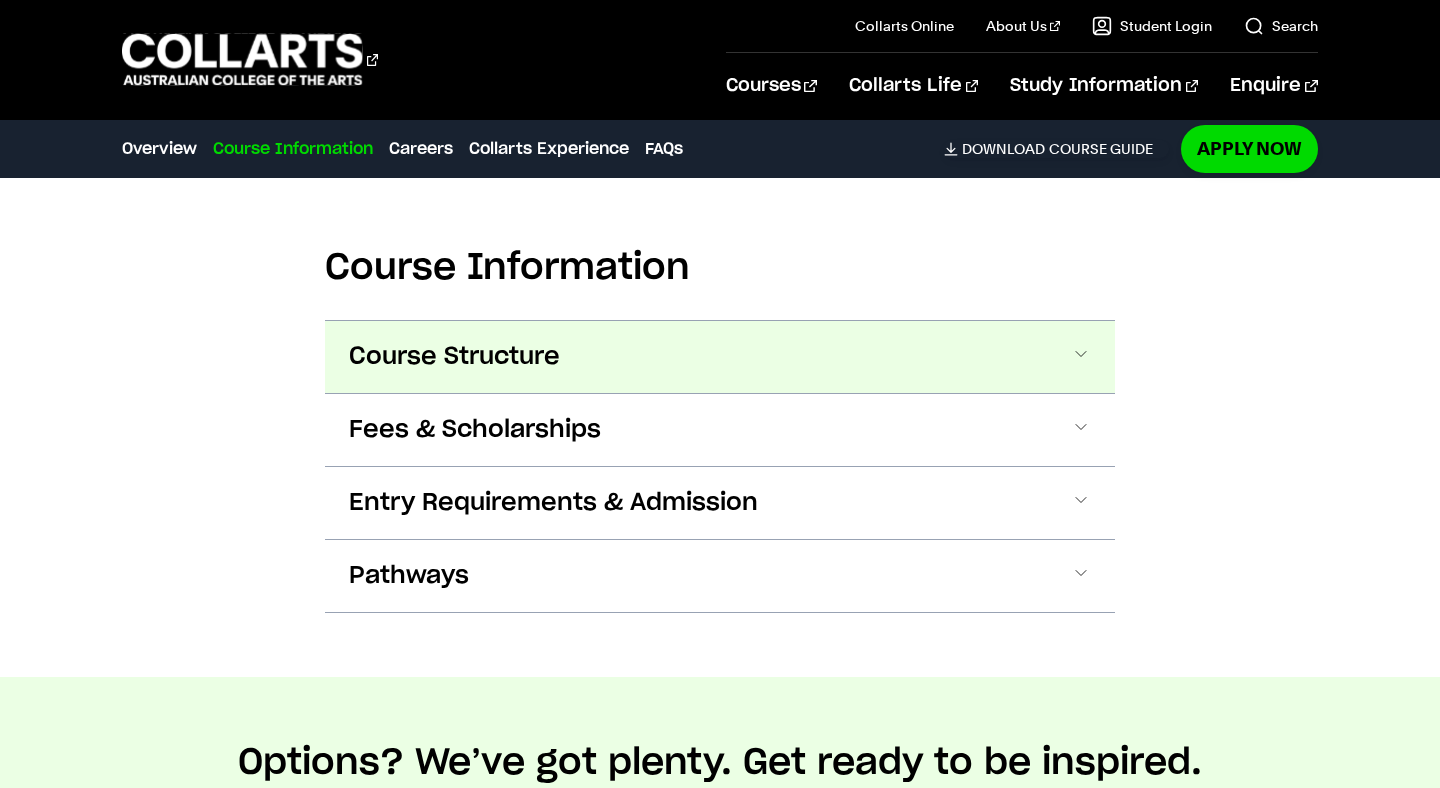 click on "Course Structure" at bounding box center (720, 357) 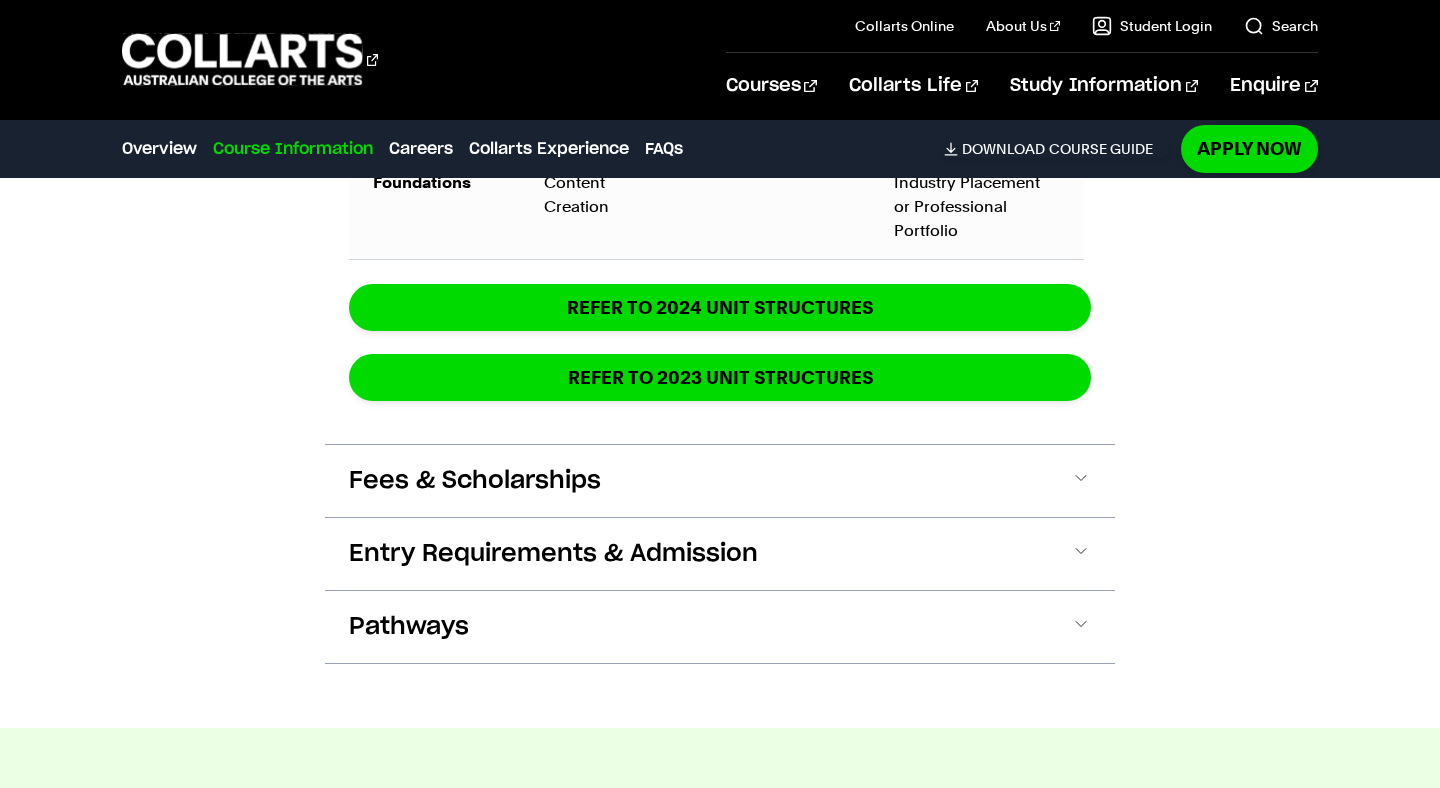 scroll, scrollTop: 3966, scrollLeft: 0, axis: vertical 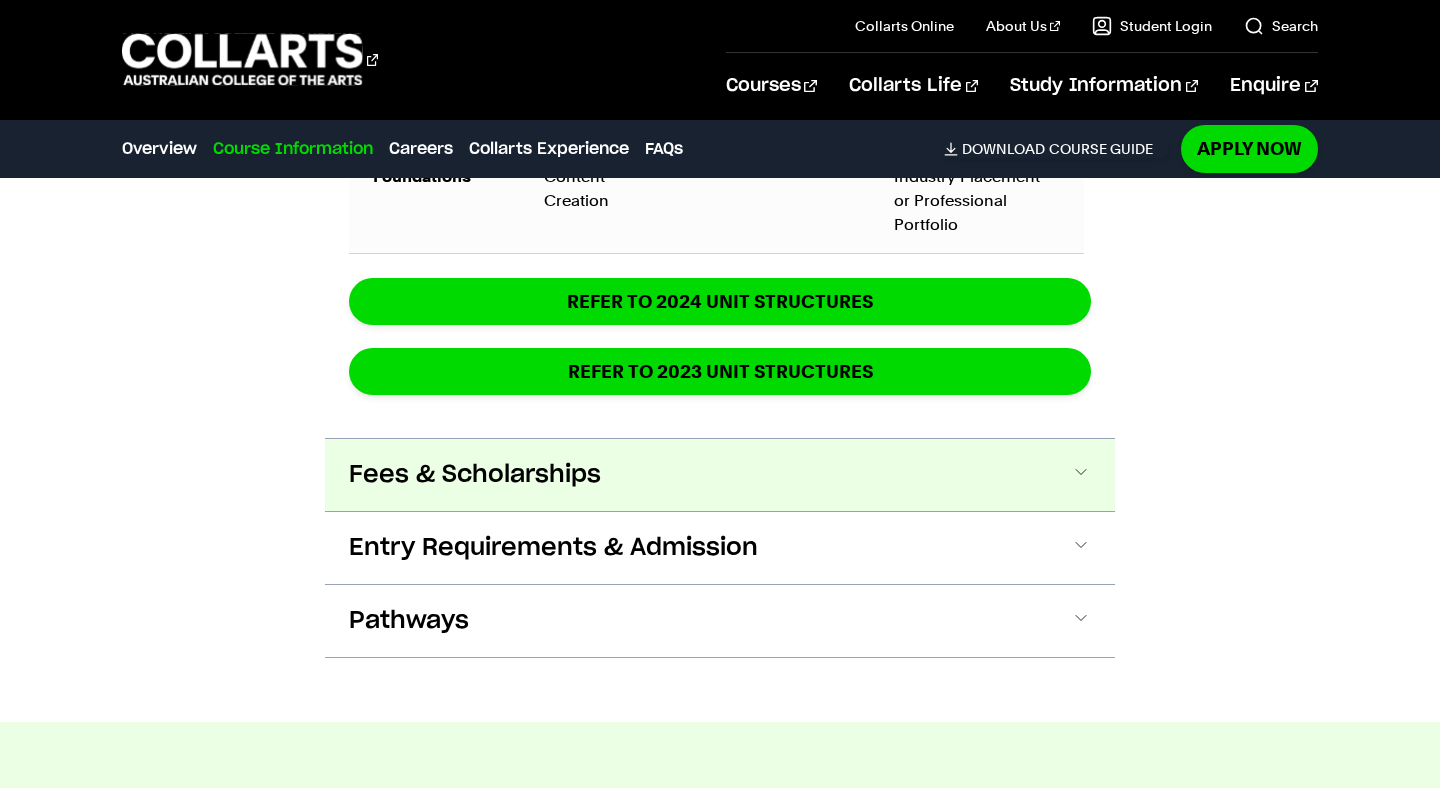 click on "Fees & Scholarships" at bounding box center [720, 475] 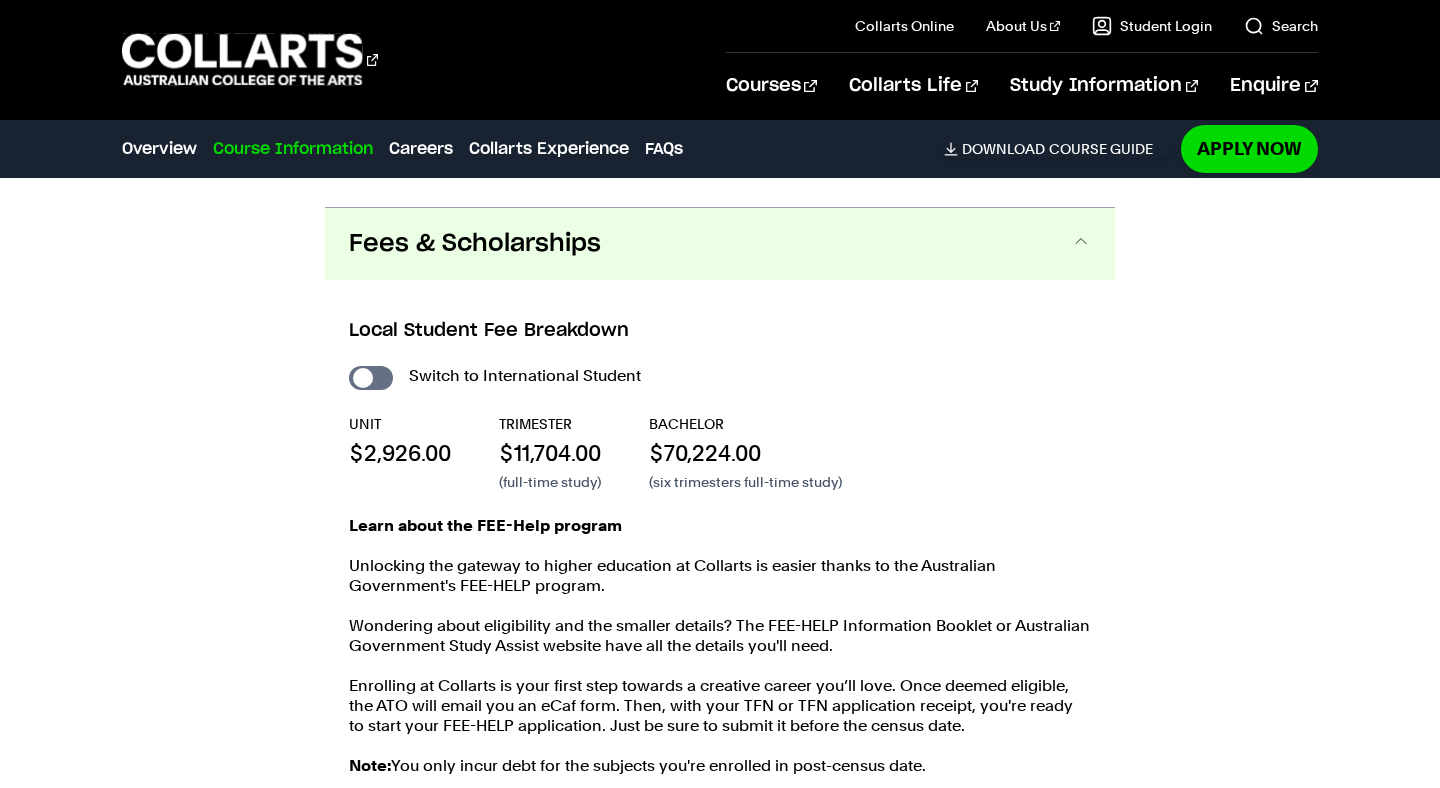 scroll, scrollTop: 4200, scrollLeft: 0, axis: vertical 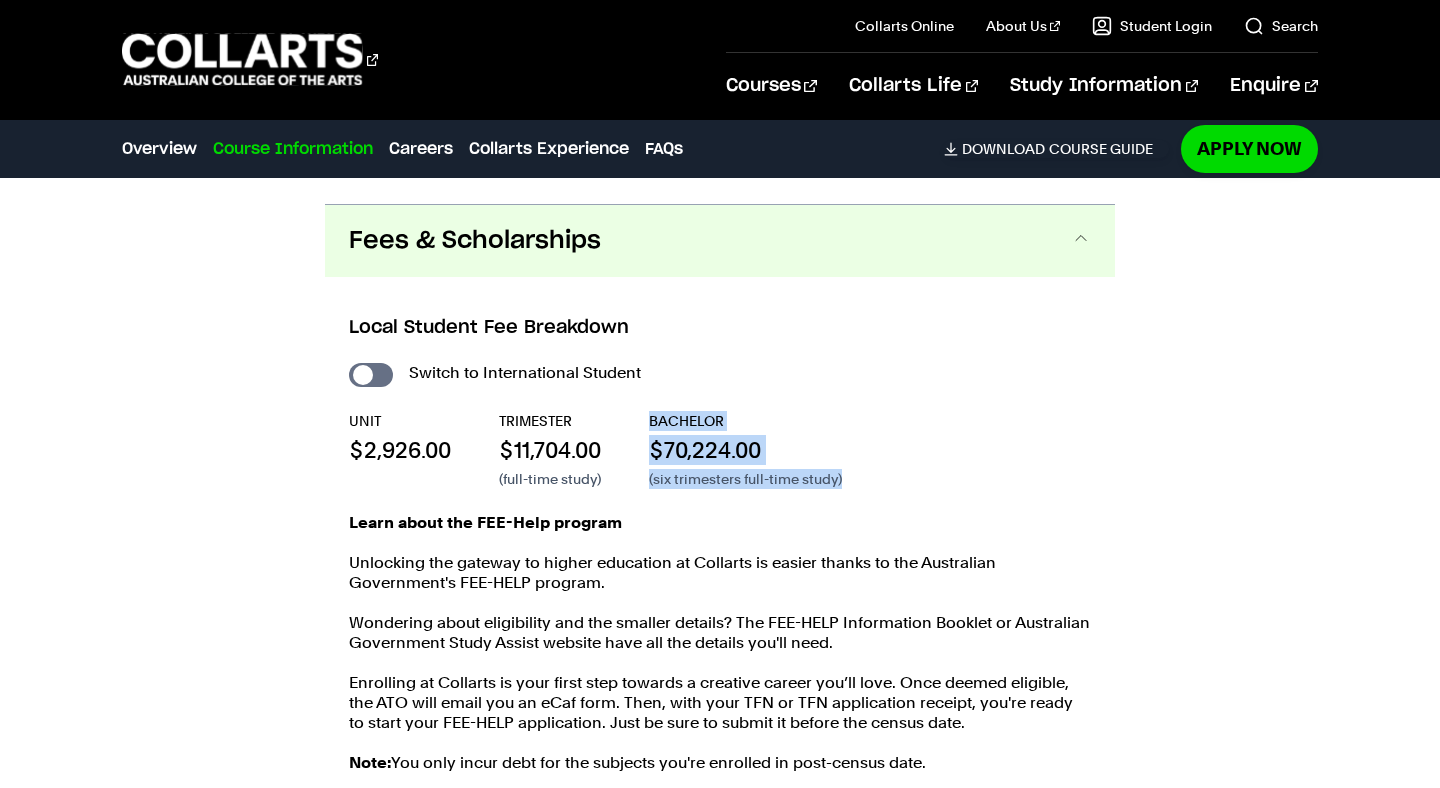 drag, startPoint x: 859, startPoint y: 447, endPoint x: 655, endPoint y: 403, distance: 208.69116 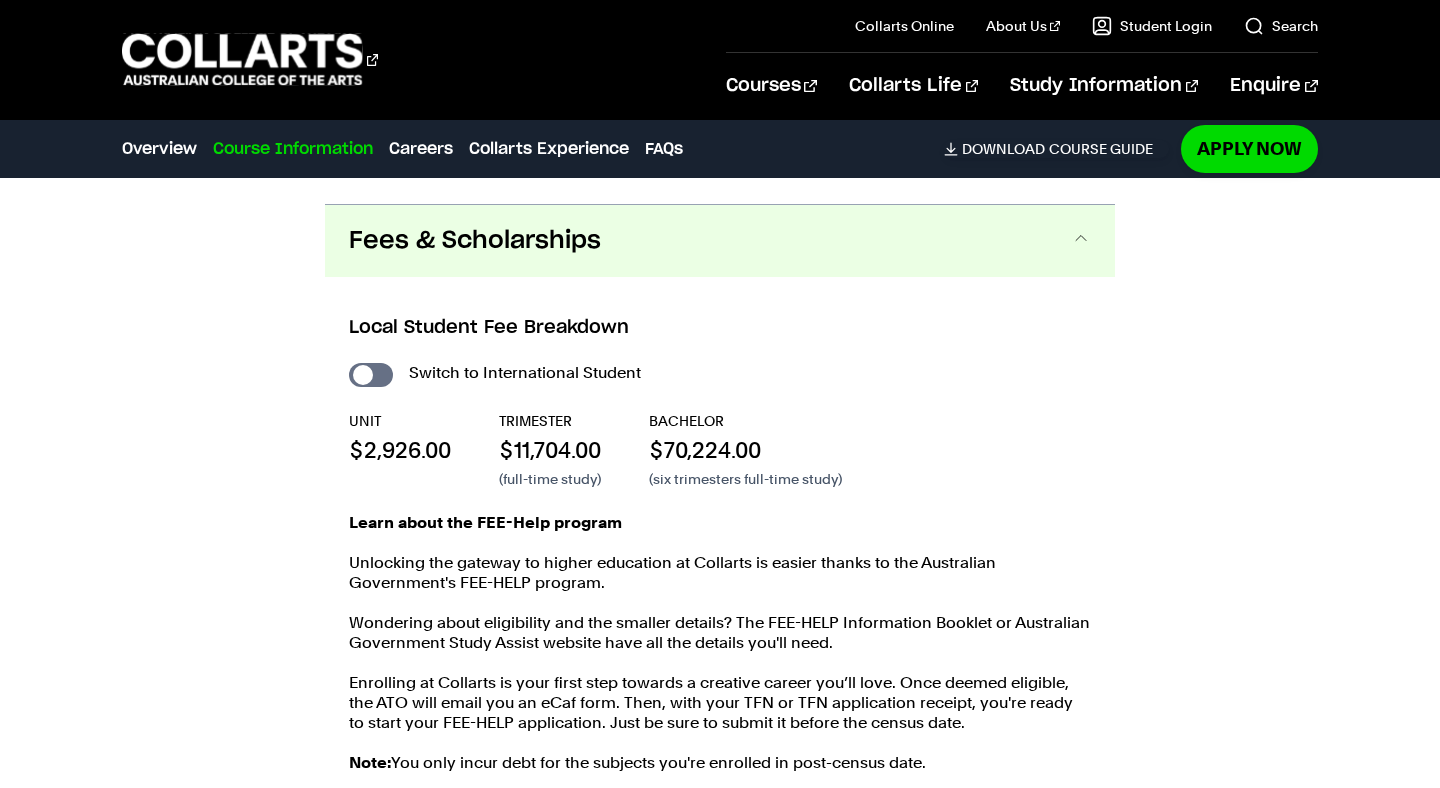 click on "Learn about the FEE-Help program
Unlocking the gateway to higher education at Collarts is easier thanks to the Australian Government's FEE-HELP program.
Wondering about eligibility and the smaller details? The FEE-HELP Information Booklet or Australian Government Study Assist website have all the details you'll need.
Enrolling at Collarts is your first step towards a creative career you’ll love. Once deemed eligible, the ATO will email you an eCaf form. Then, with your TFN or TFN application receipt, you're ready to start your FEE-HELP application. Just be sure to submit it before the census date.
Note:  You only incur debt for the subjects you're enrolled in post-census date.
Scholarships
As a student-focused institution, Collarts goes beyond textbooks and classrooms, offering a crescendo of experiences that set you on the path to being industry-ready." at bounding box center (720, 773) 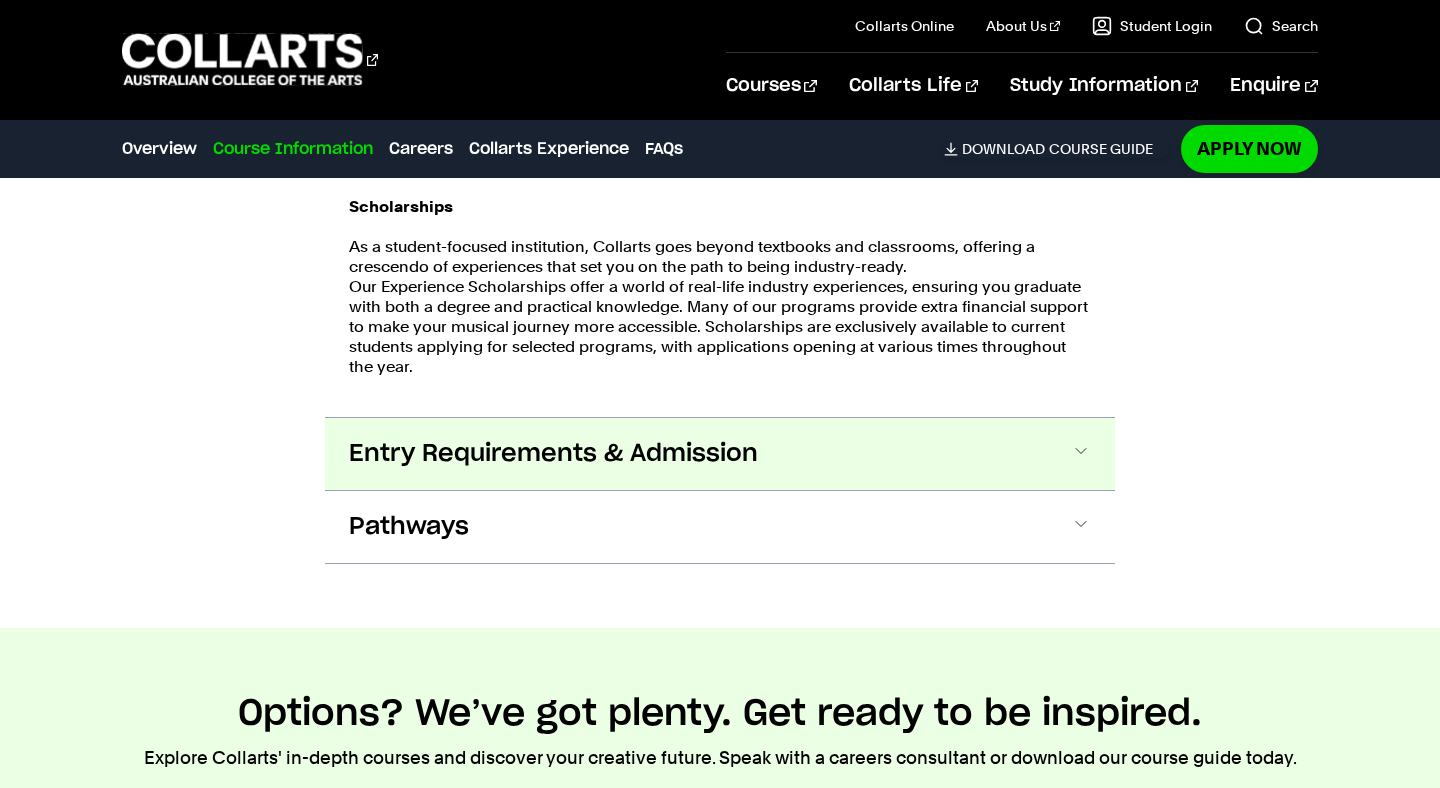 click on "Entry Requirements & Admission" at bounding box center (720, 454) 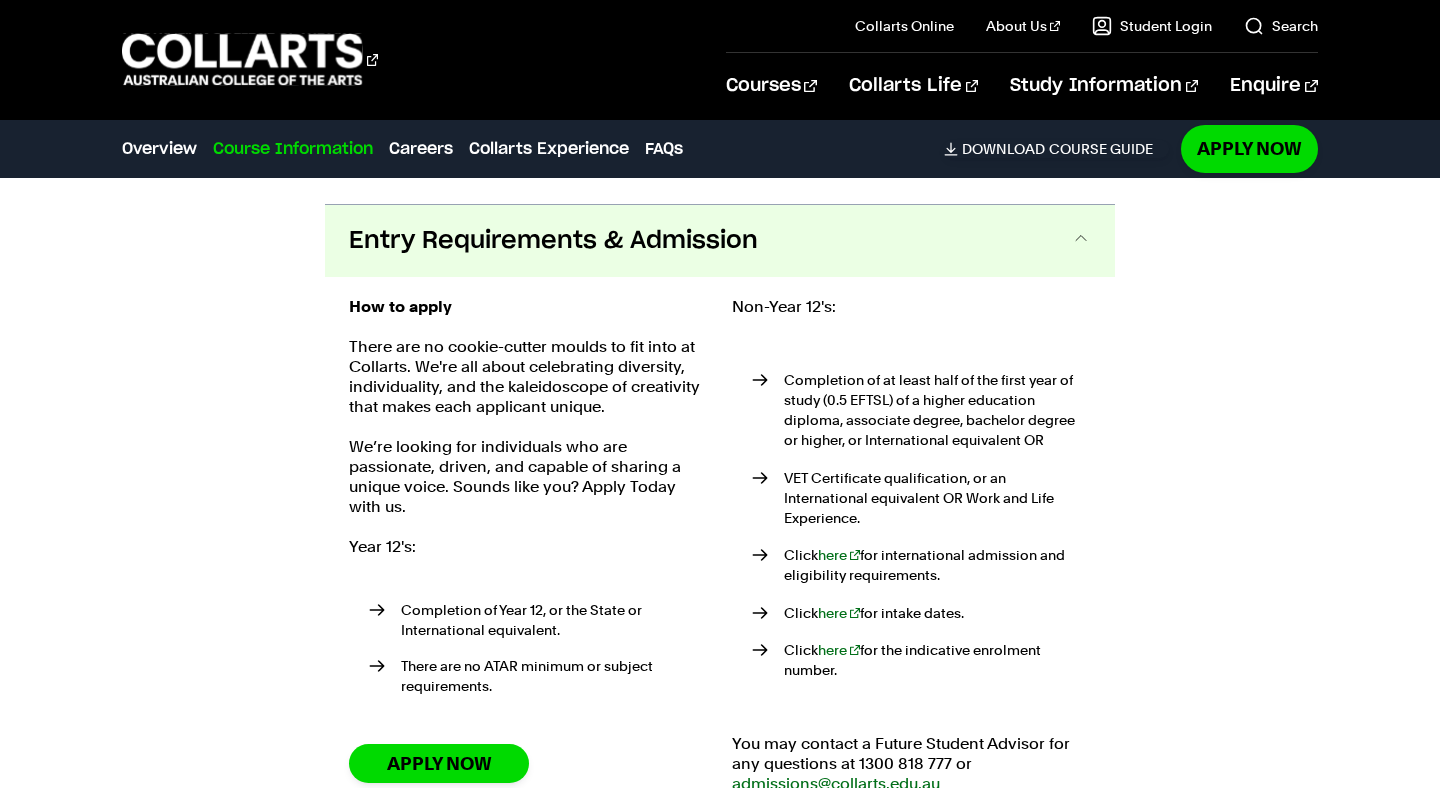 scroll, scrollTop: 5049, scrollLeft: 0, axis: vertical 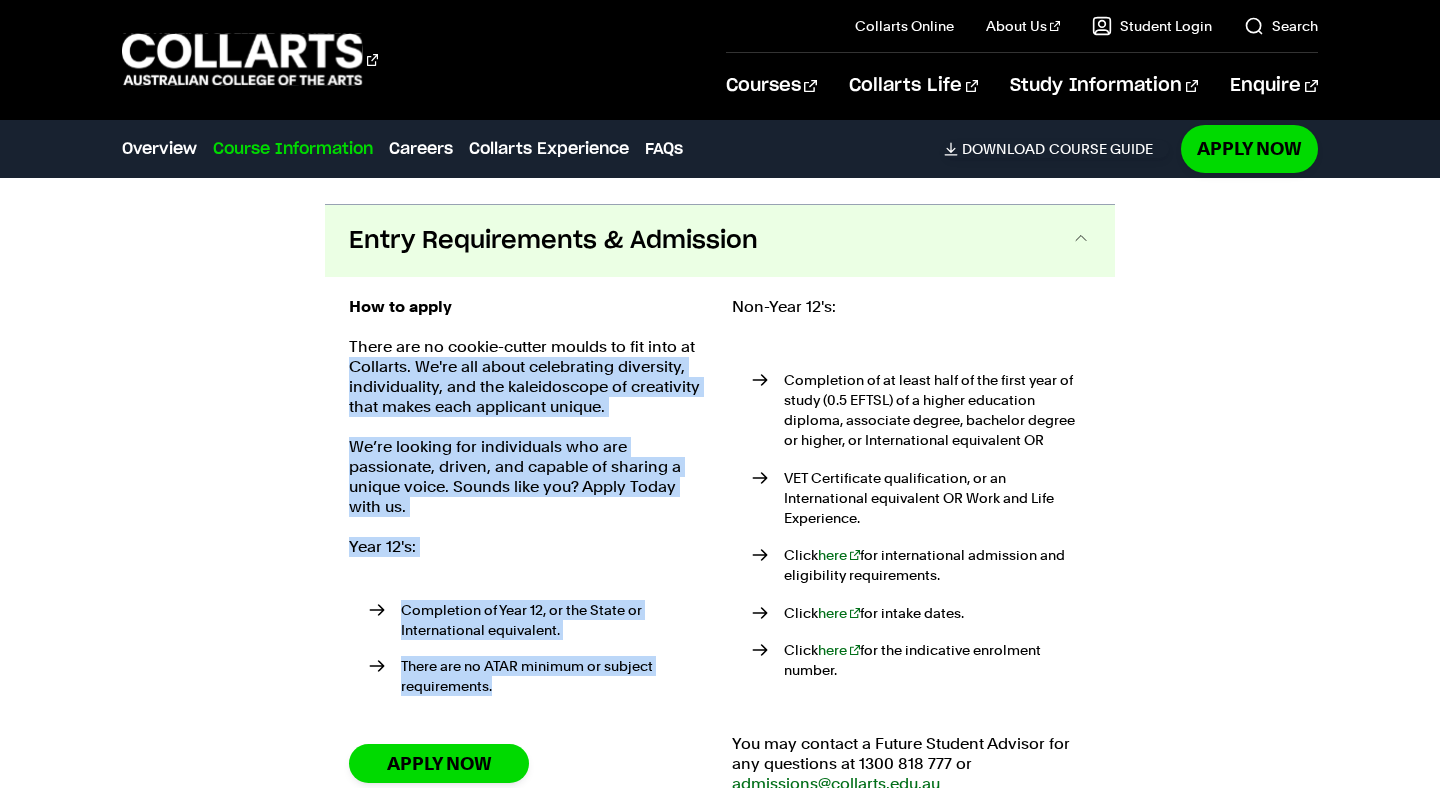 drag, startPoint x: 354, startPoint y: 337, endPoint x: 587, endPoint y: 667, distance: 403.96658 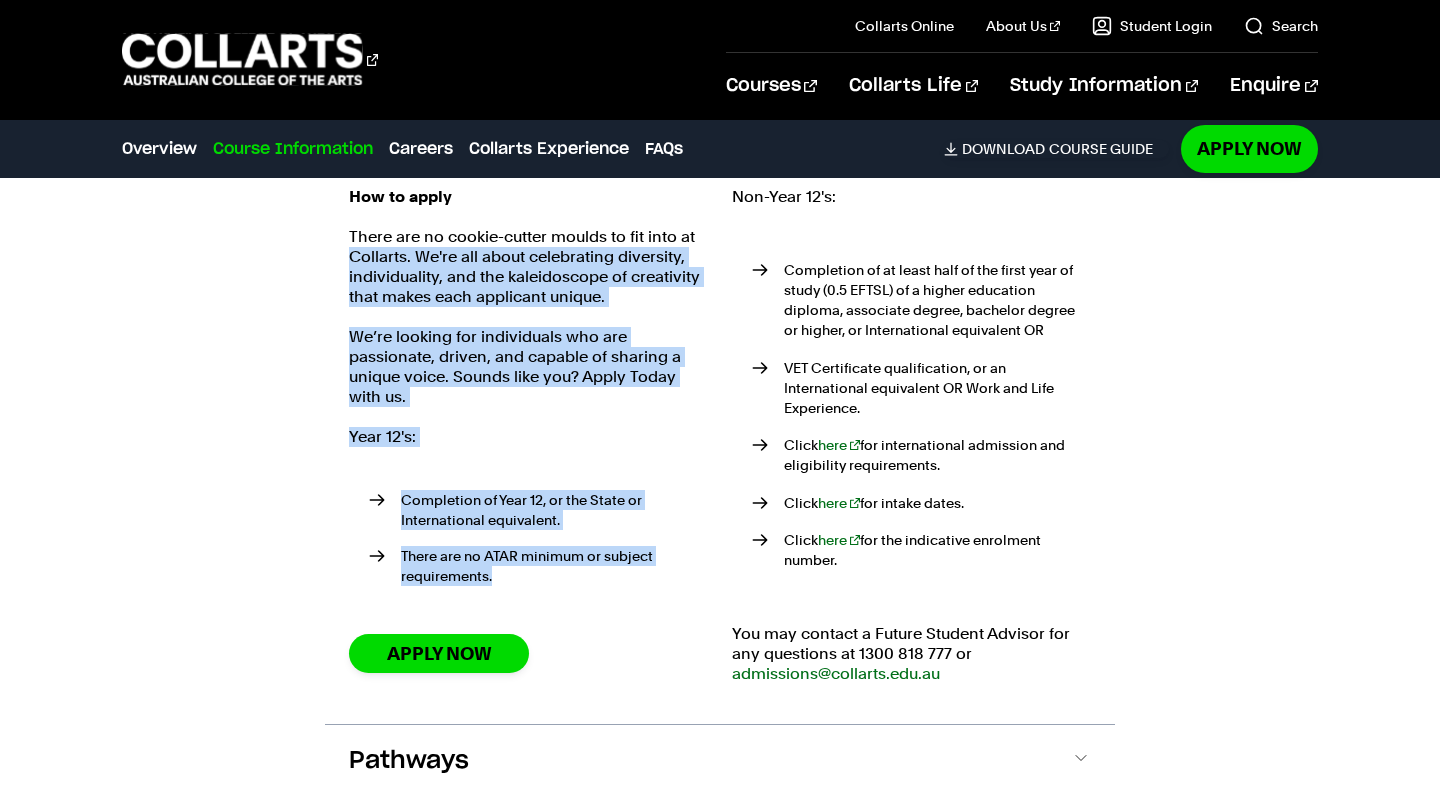 scroll, scrollTop: 5162, scrollLeft: 0, axis: vertical 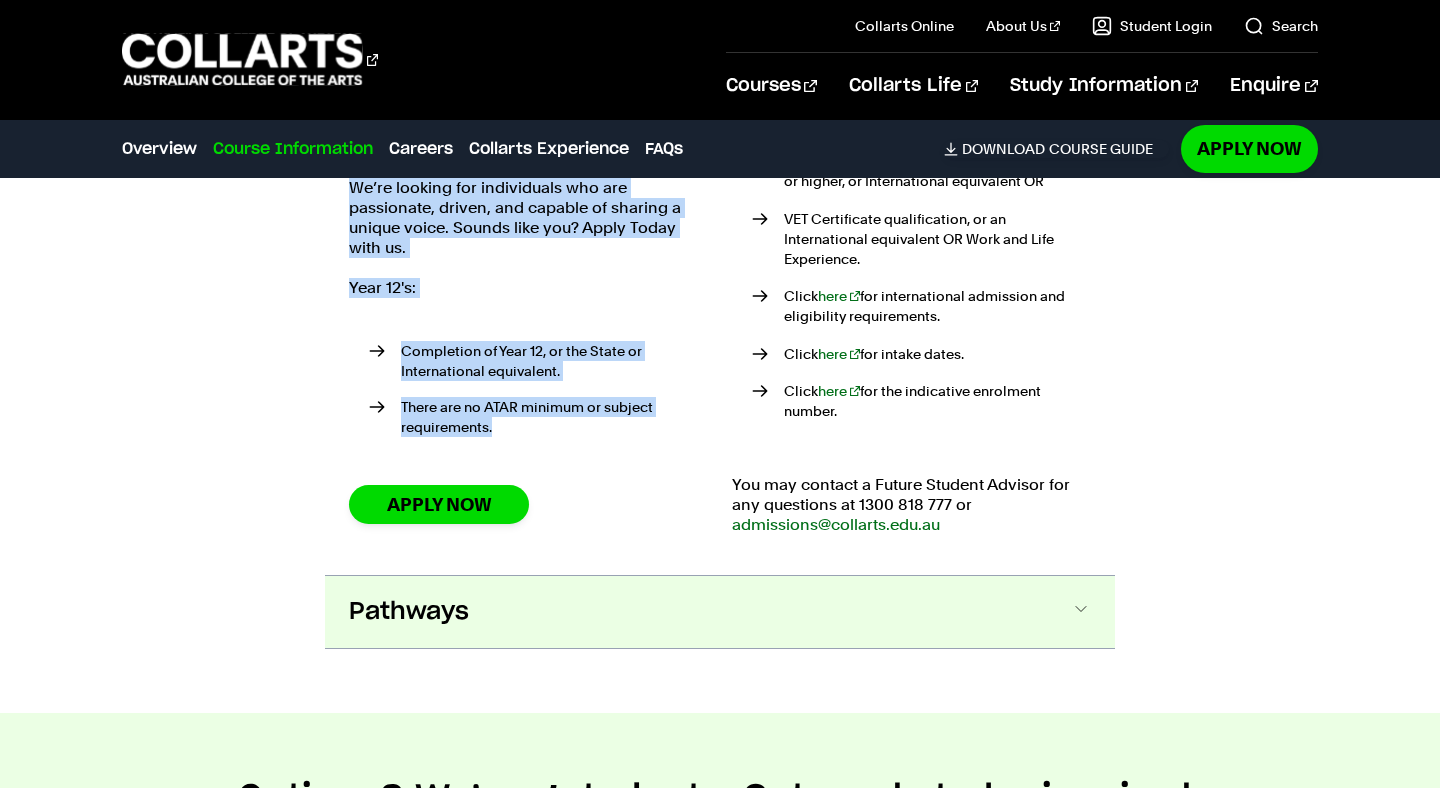 click on "Pathways" at bounding box center (720, 612) 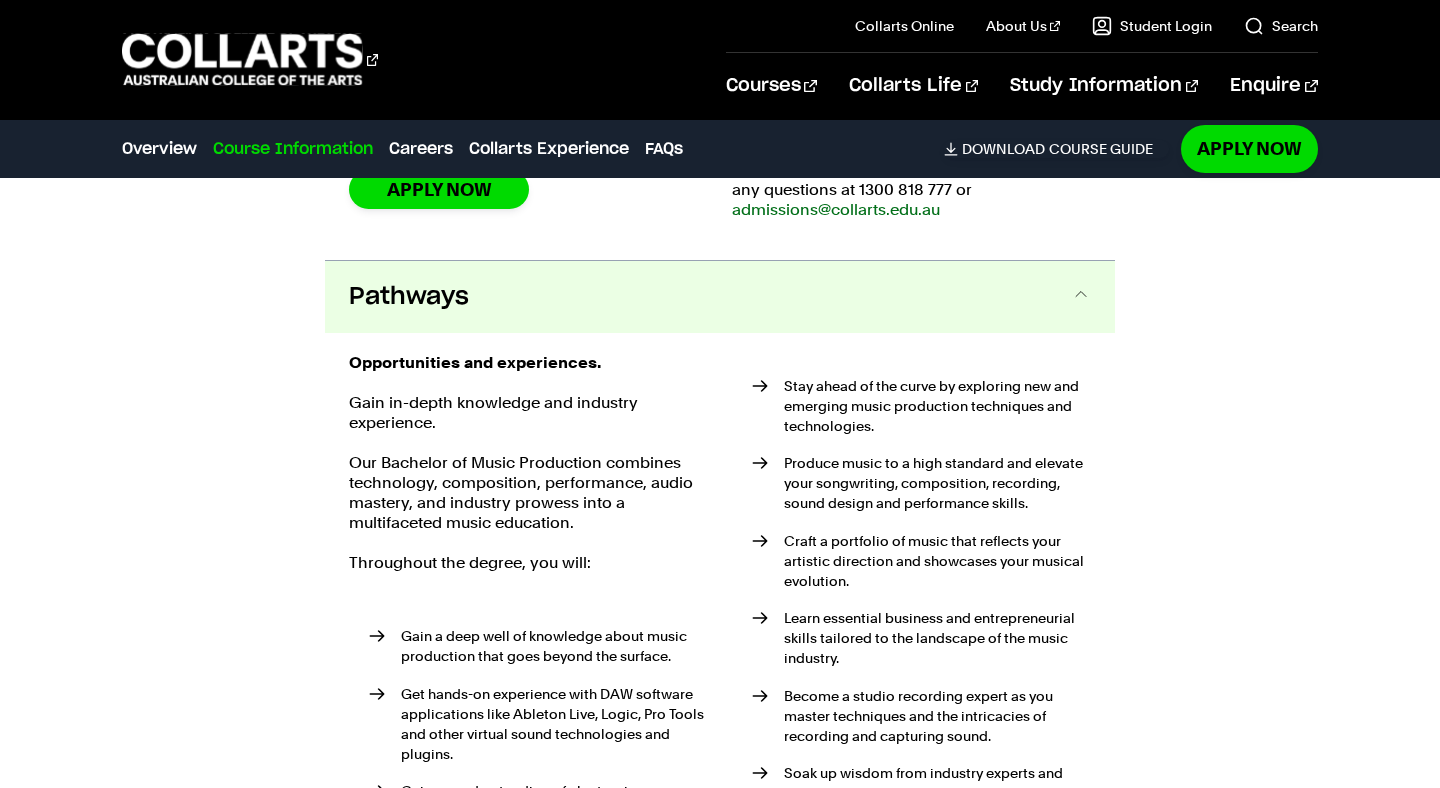 scroll, scrollTop: 5622, scrollLeft: 0, axis: vertical 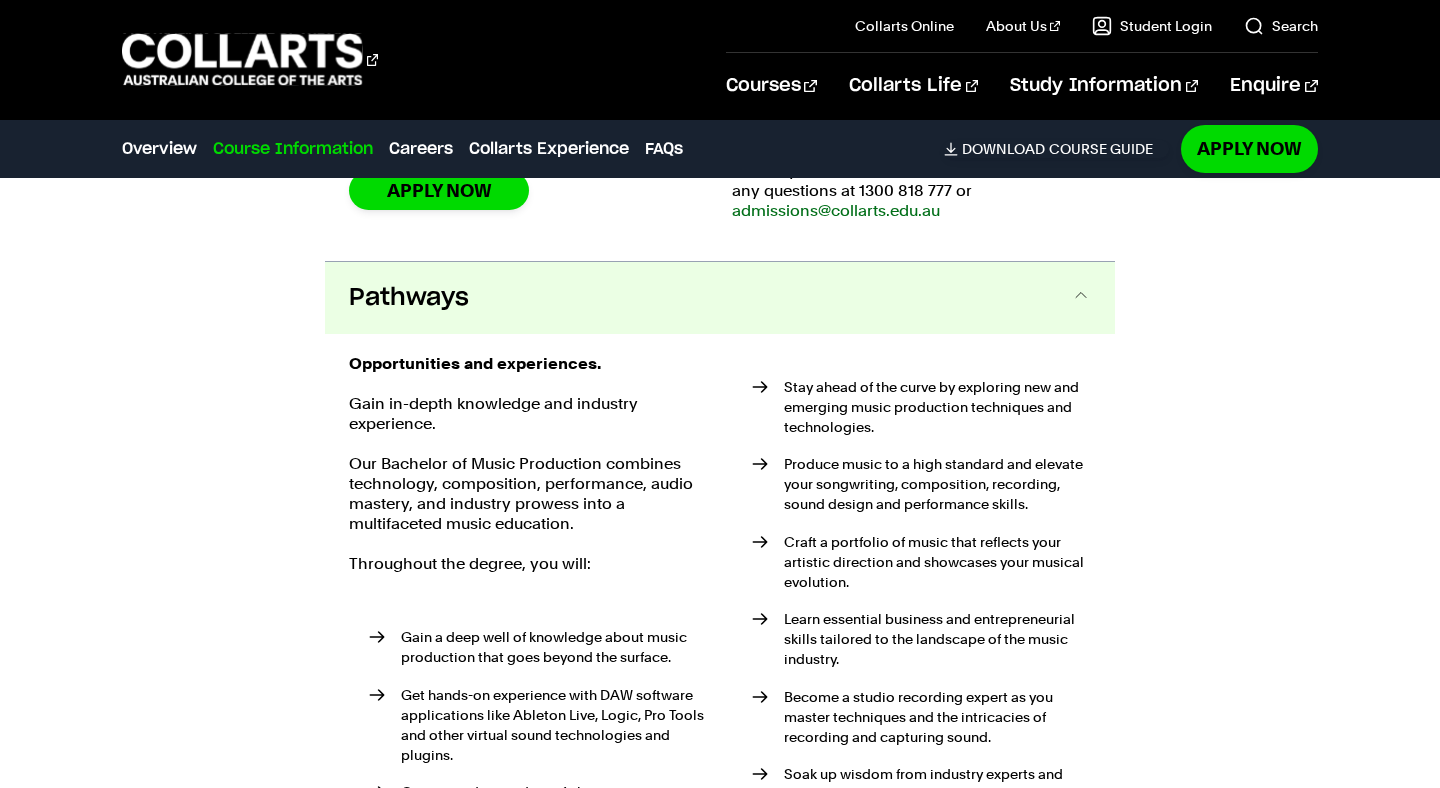 click on "Pathways" at bounding box center (720, 298) 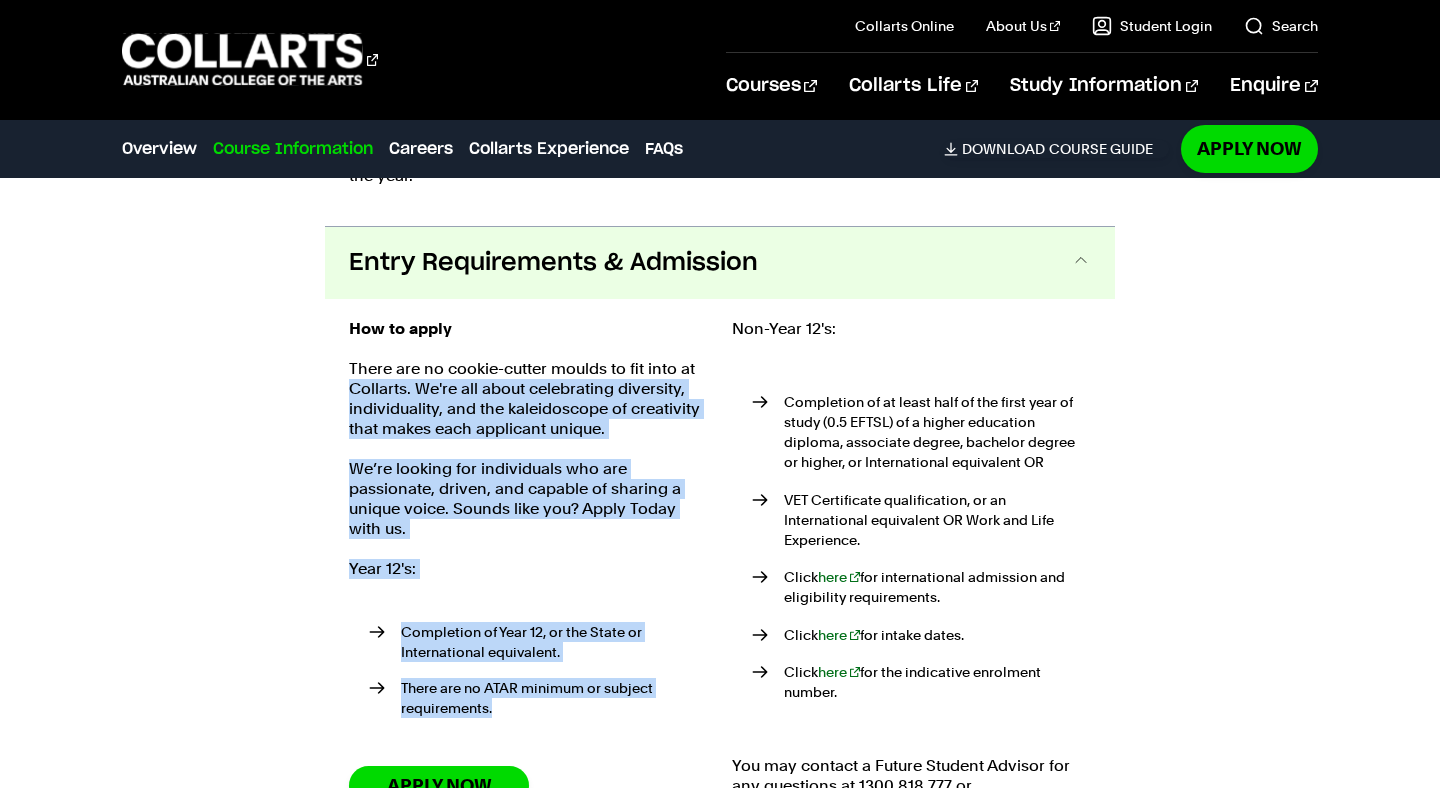scroll, scrollTop: 5054, scrollLeft: 0, axis: vertical 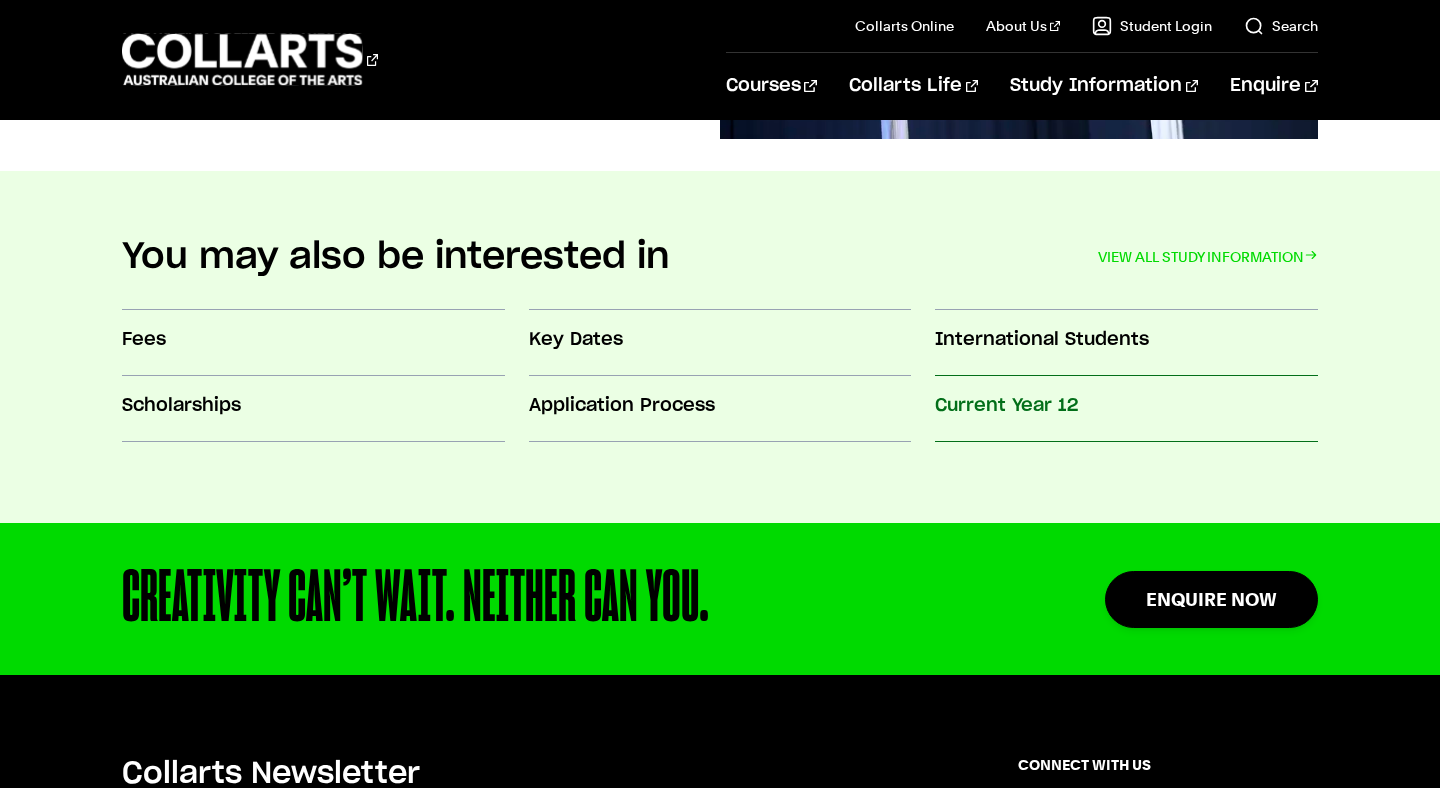 click on "Current Year 12" at bounding box center (1126, 406) 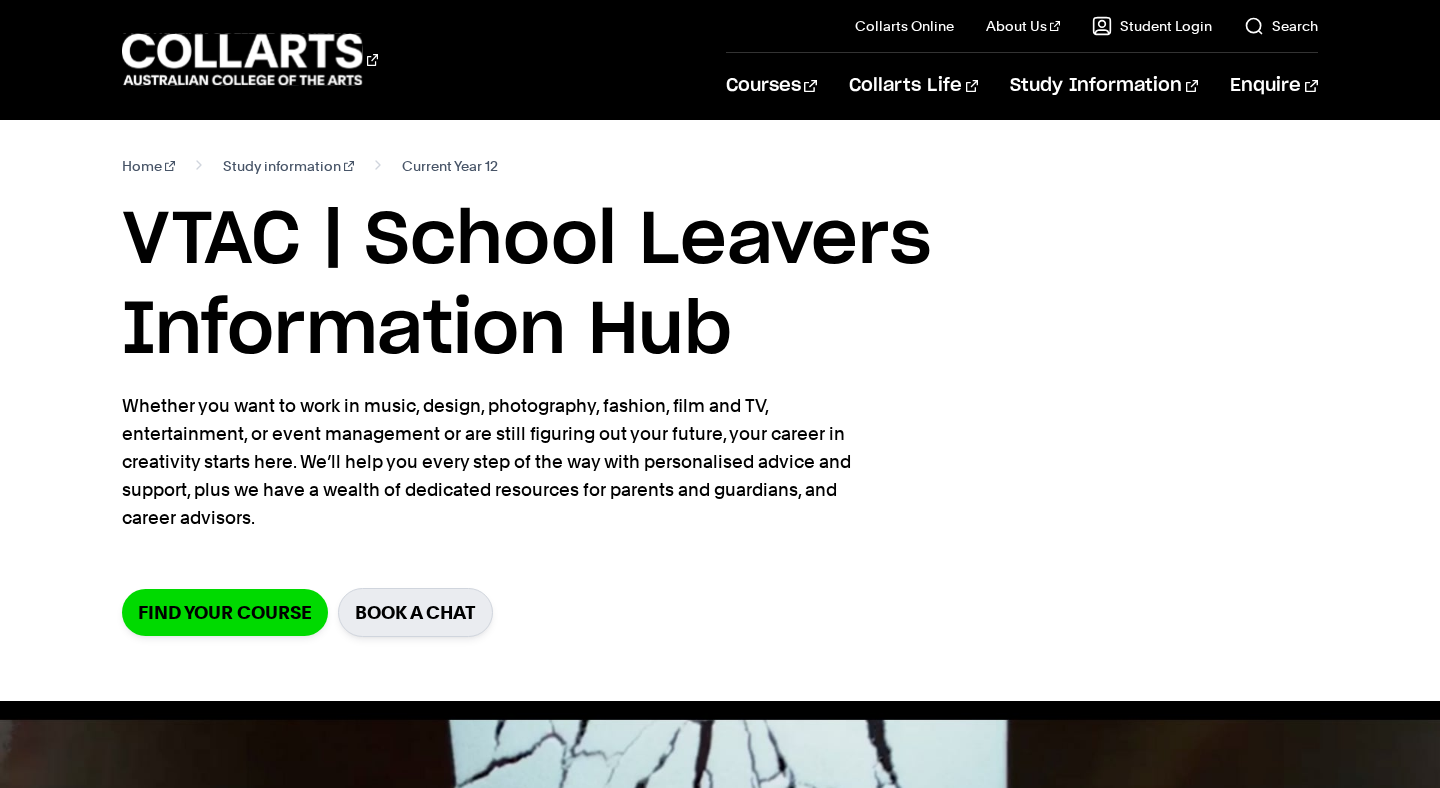 scroll, scrollTop: 23, scrollLeft: 0, axis: vertical 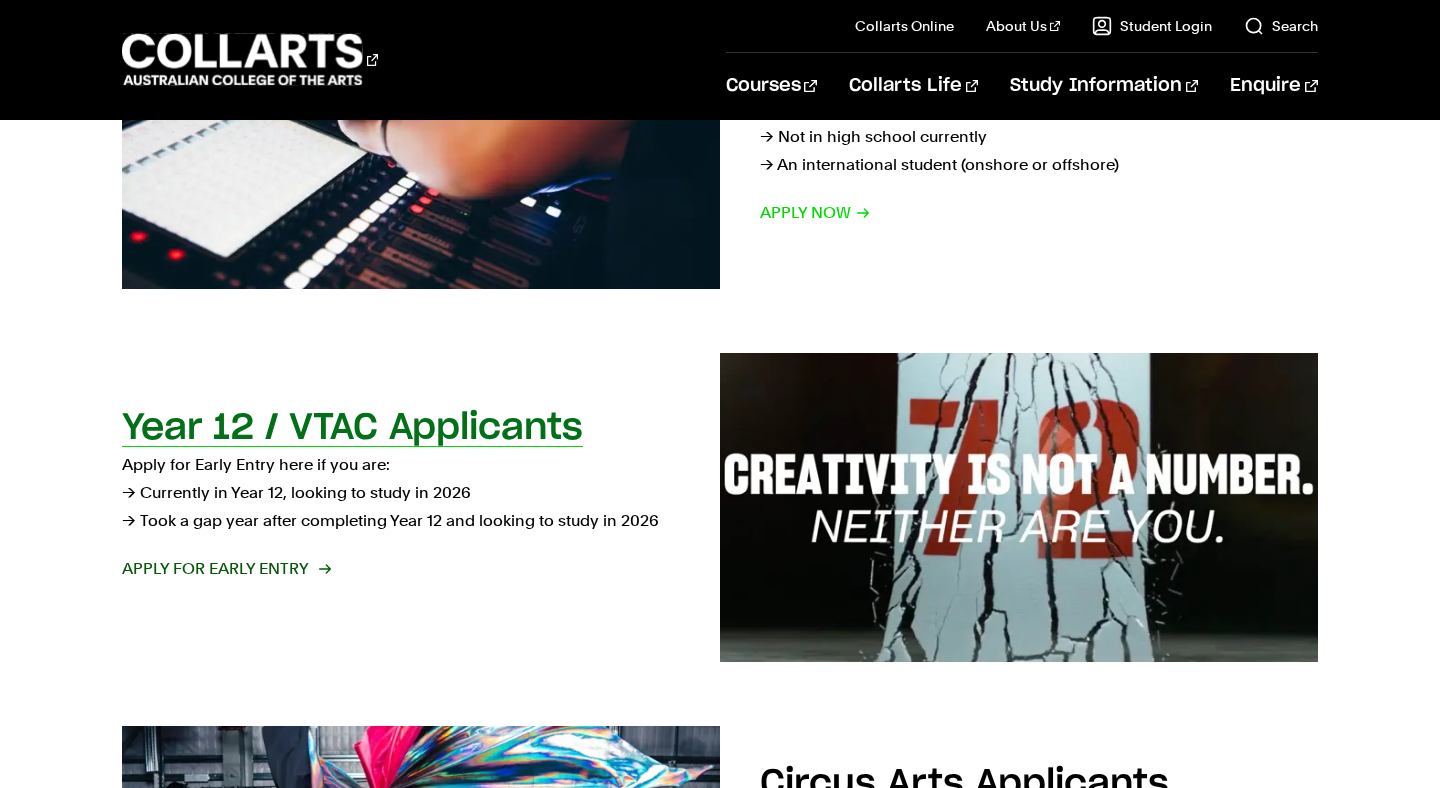 click on "Apply for Early Entry" at bounding box center (225, 569) 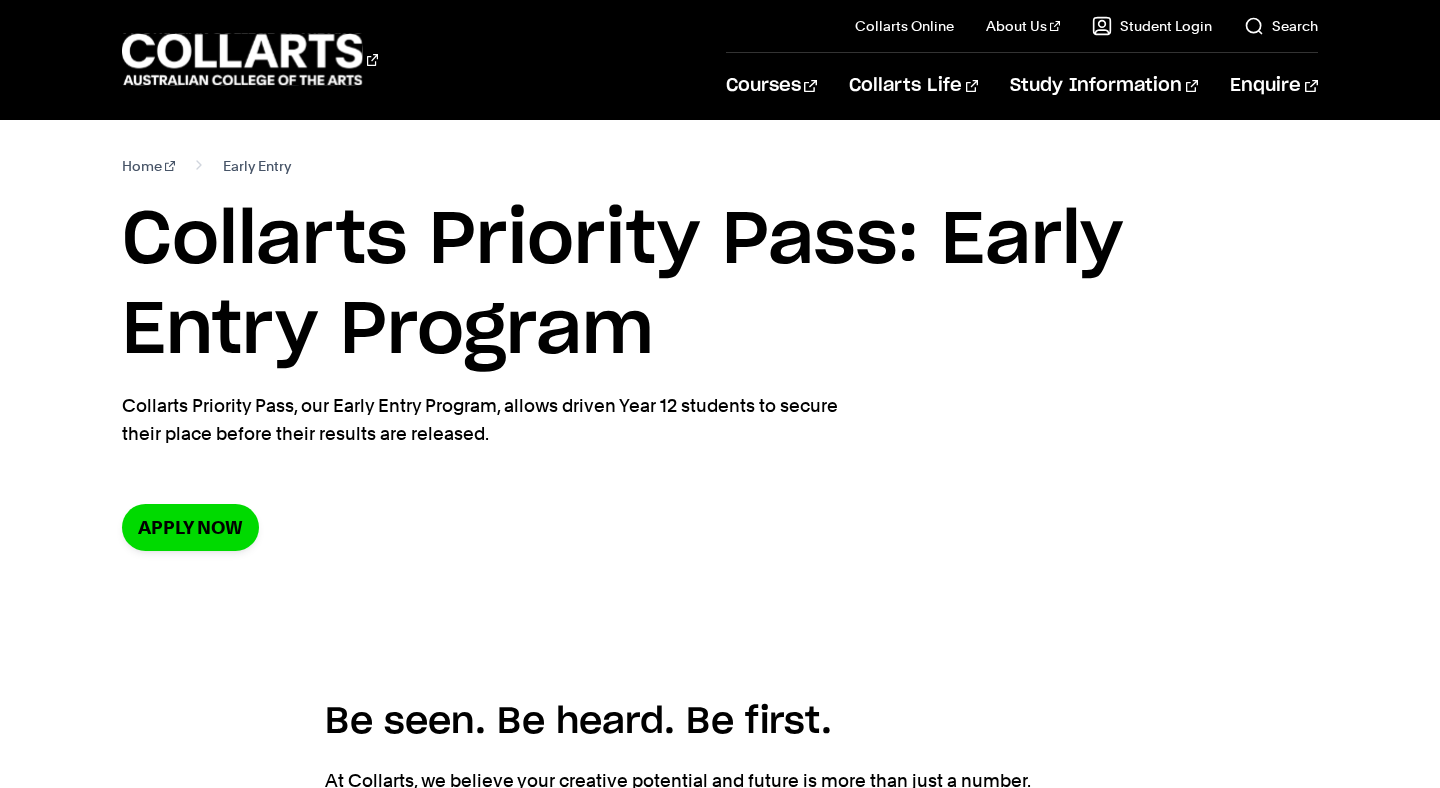 scroll, scrollTop: 0, scrollLeft: 0, axis: both 